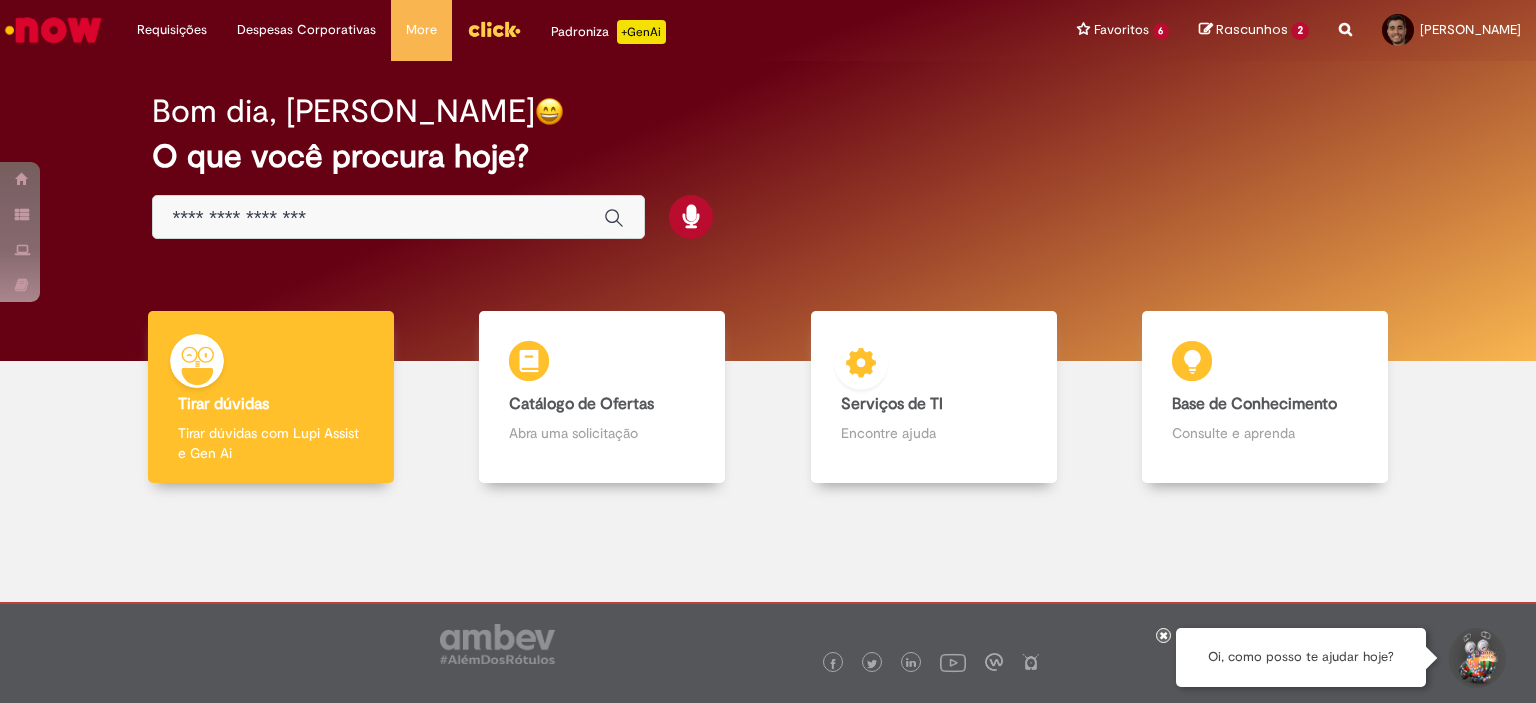 scroll, scrollTop: 0, scrollLeft: 0, axis: both 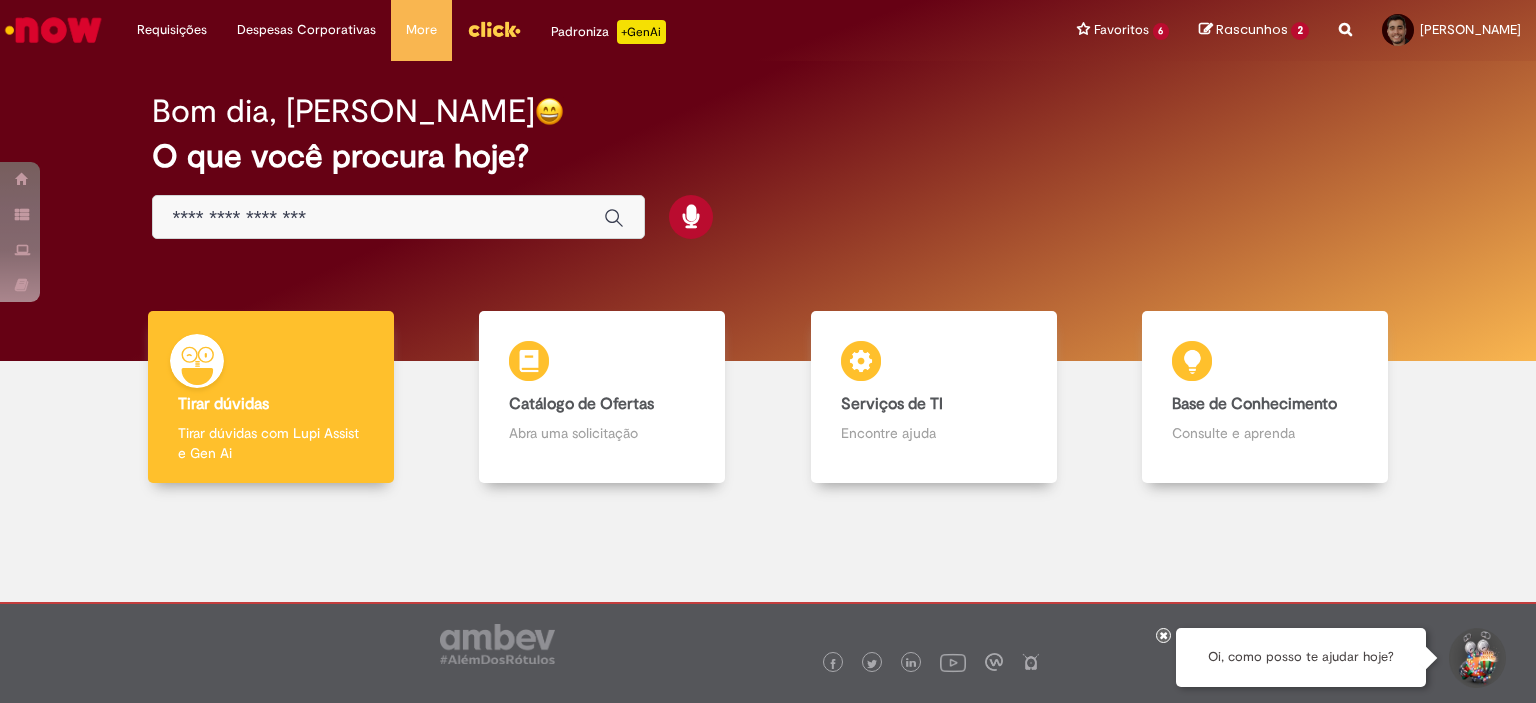 click at bounding box center [378, 218] 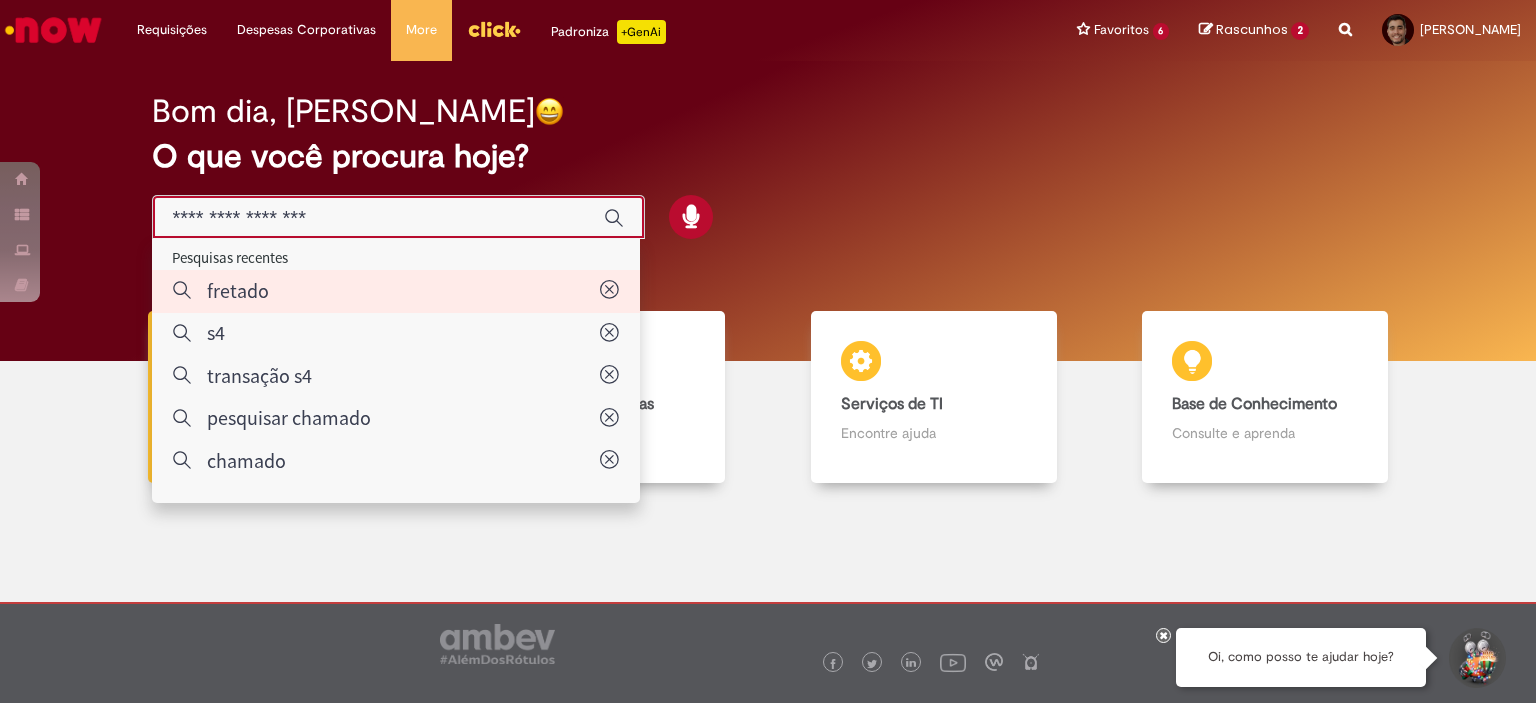 type on "*******" 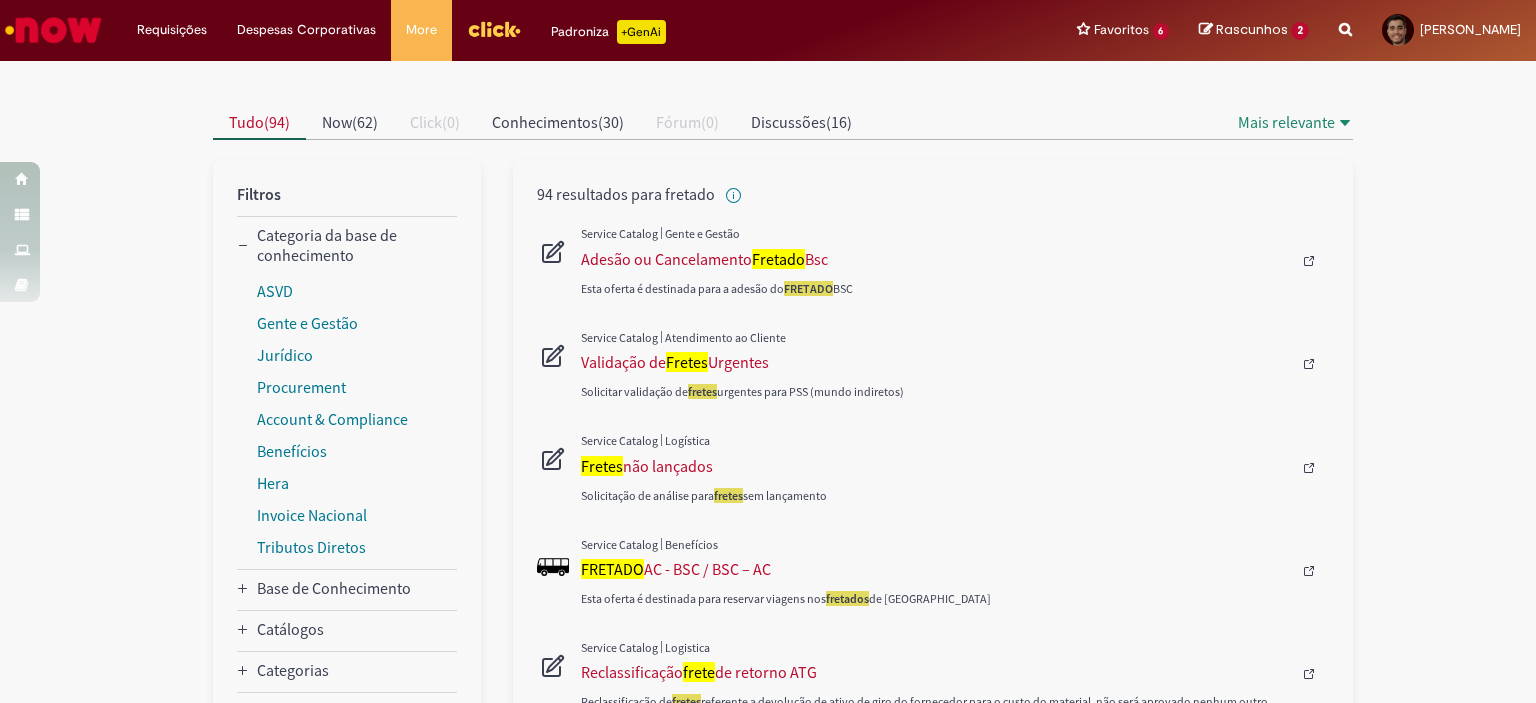 scroll, scrollTop: 160, scrollLeft: 0, axis: vertical 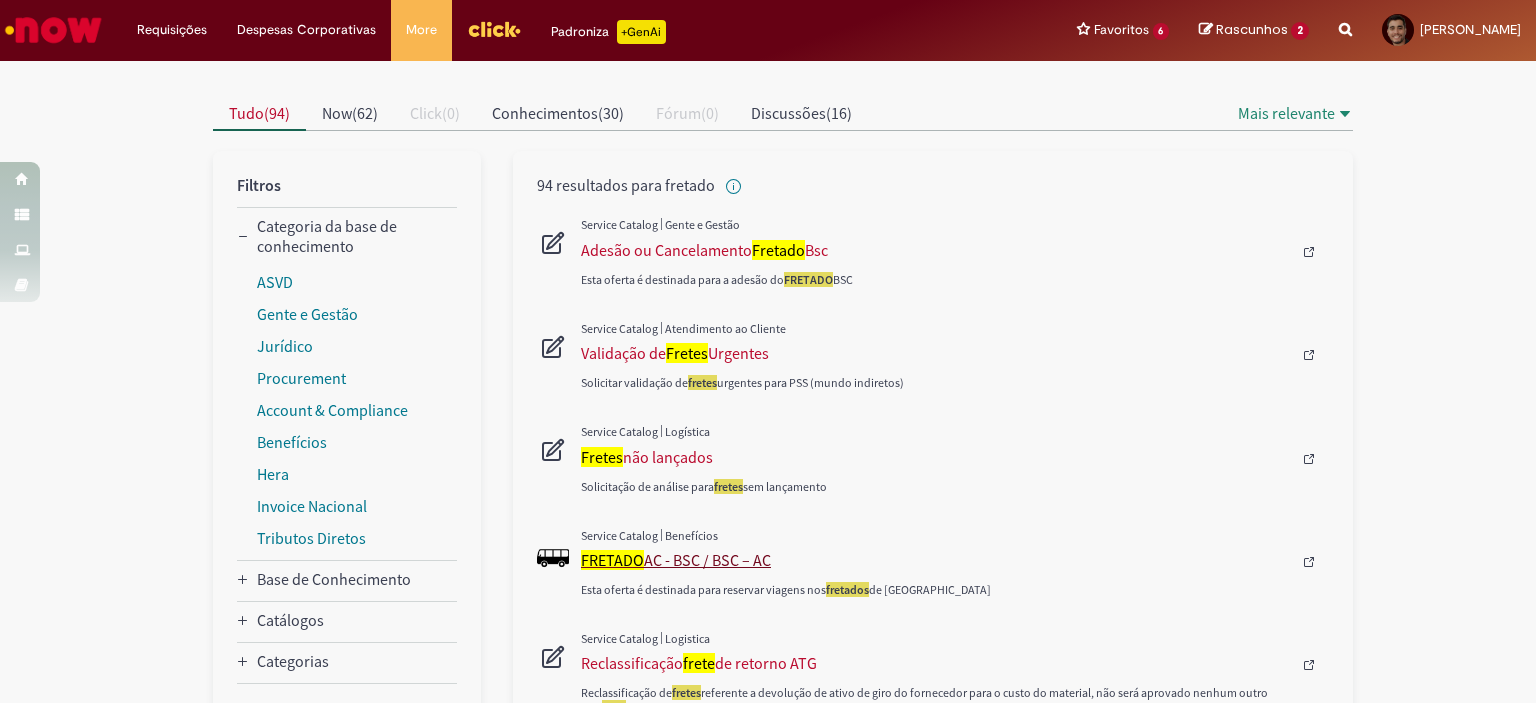 click on "FRETADO  AC - BSC / BSC – AC" at bounding box center [936, 560] 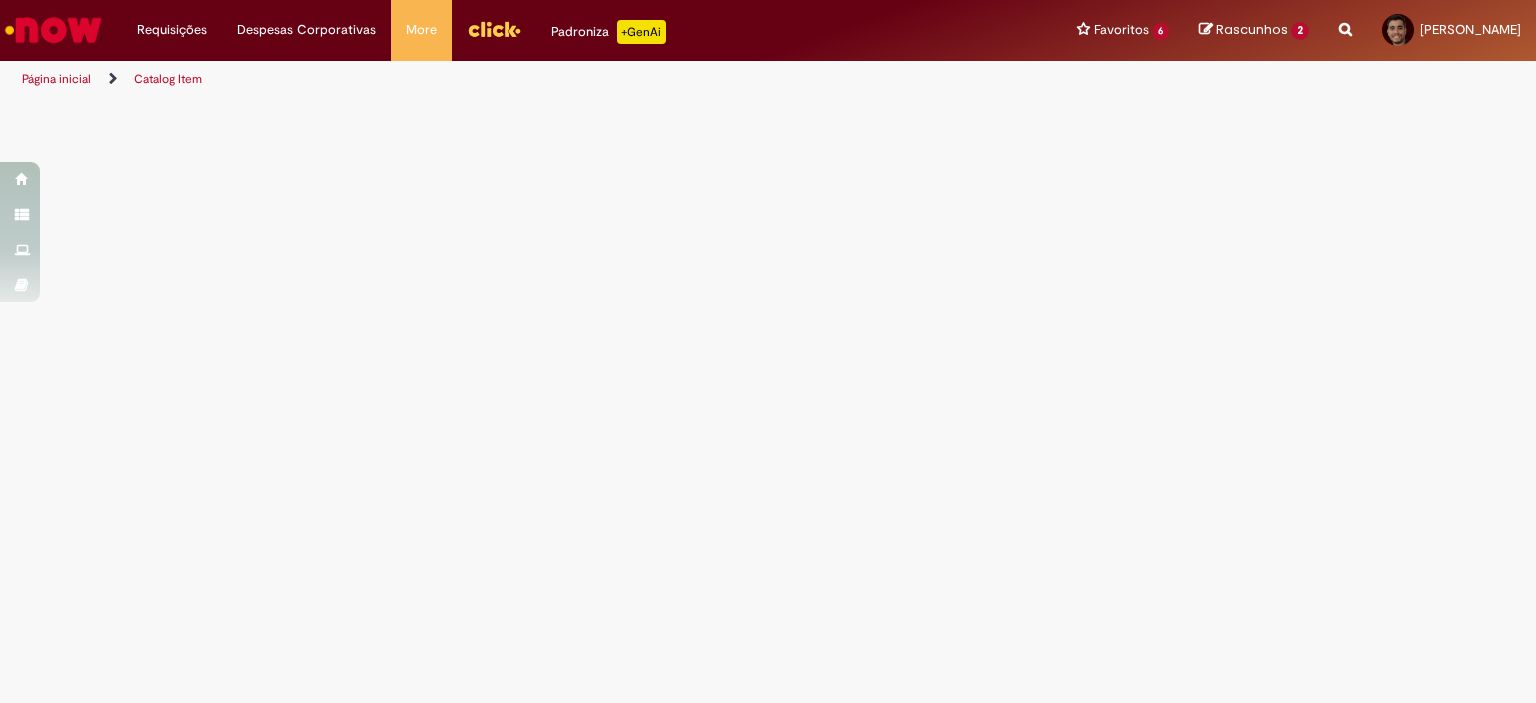 scroll, scrollTop: 0, scrollLeft: 0, axis: both 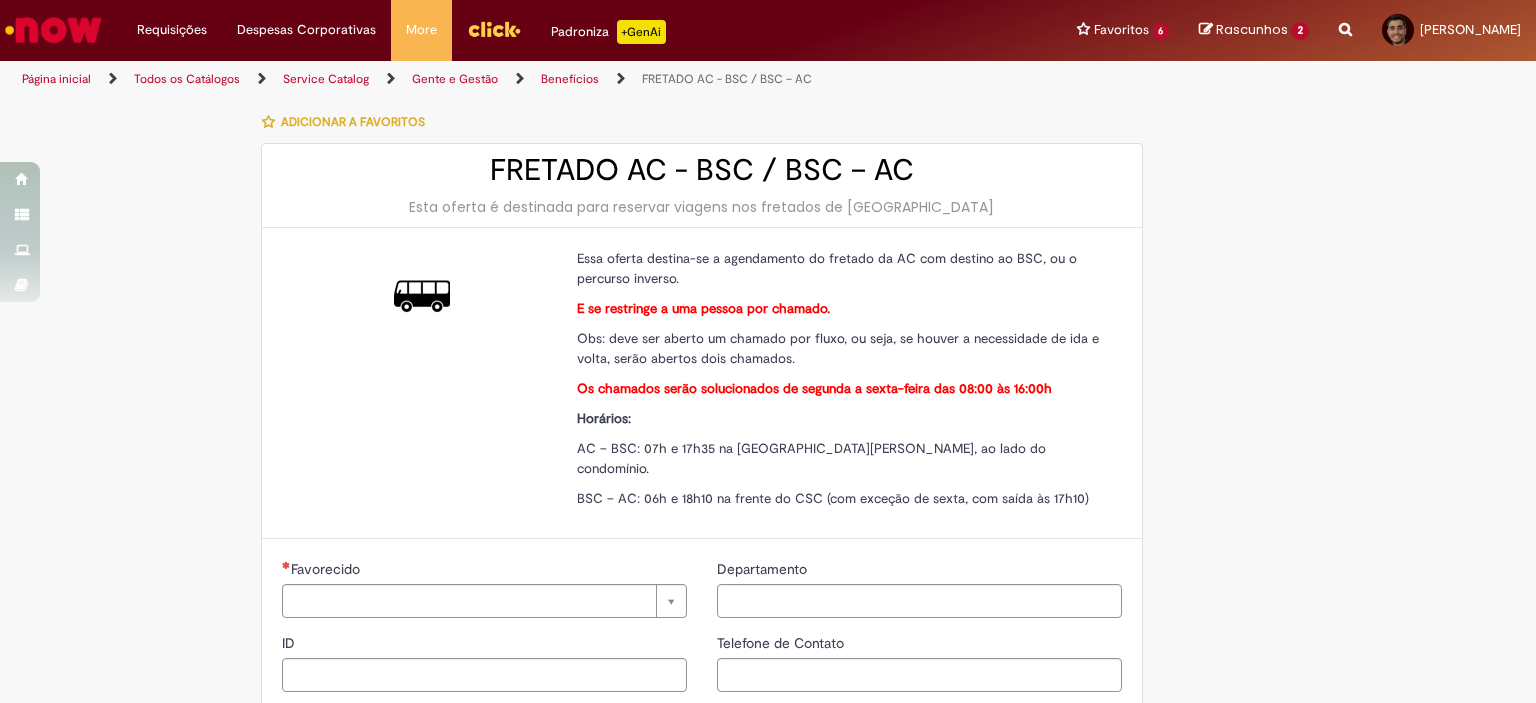 type on "********" 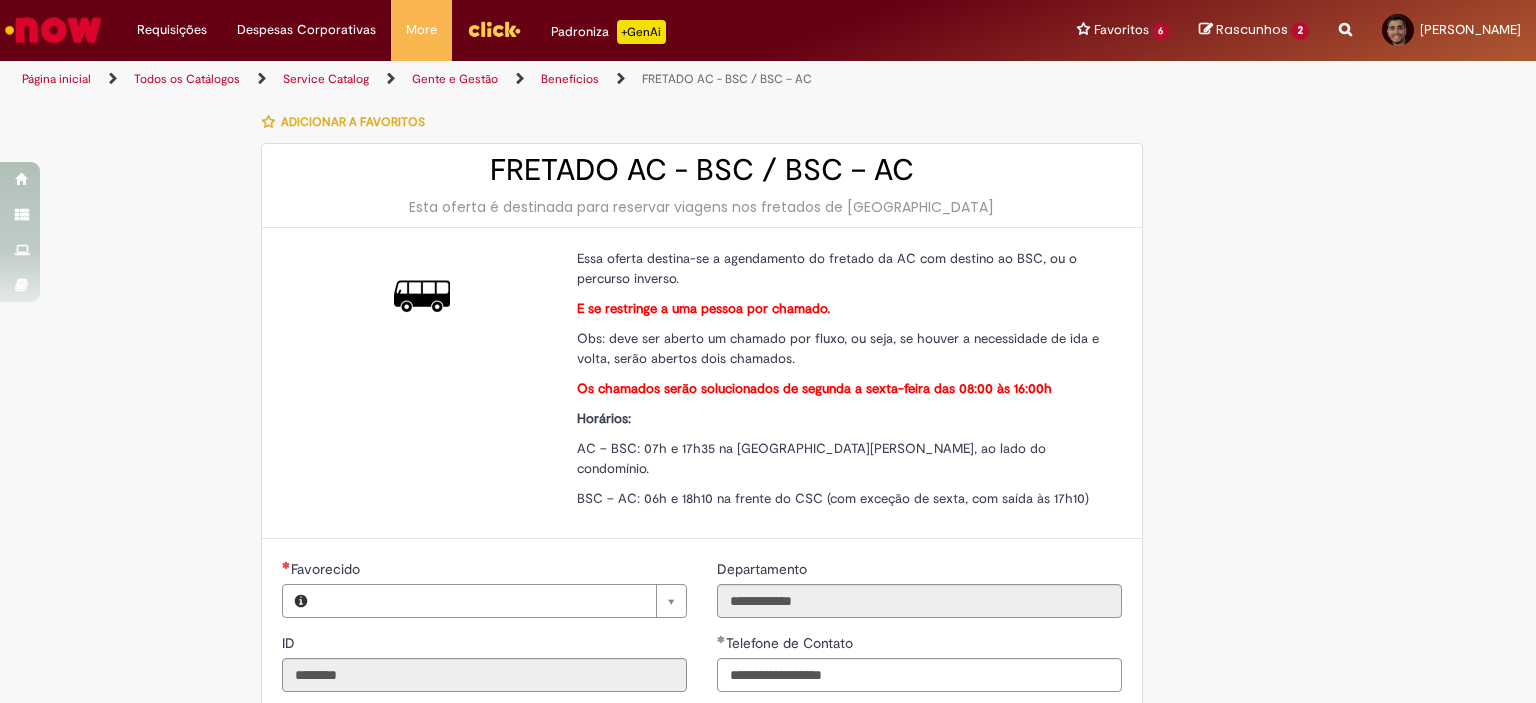 type on "**********" 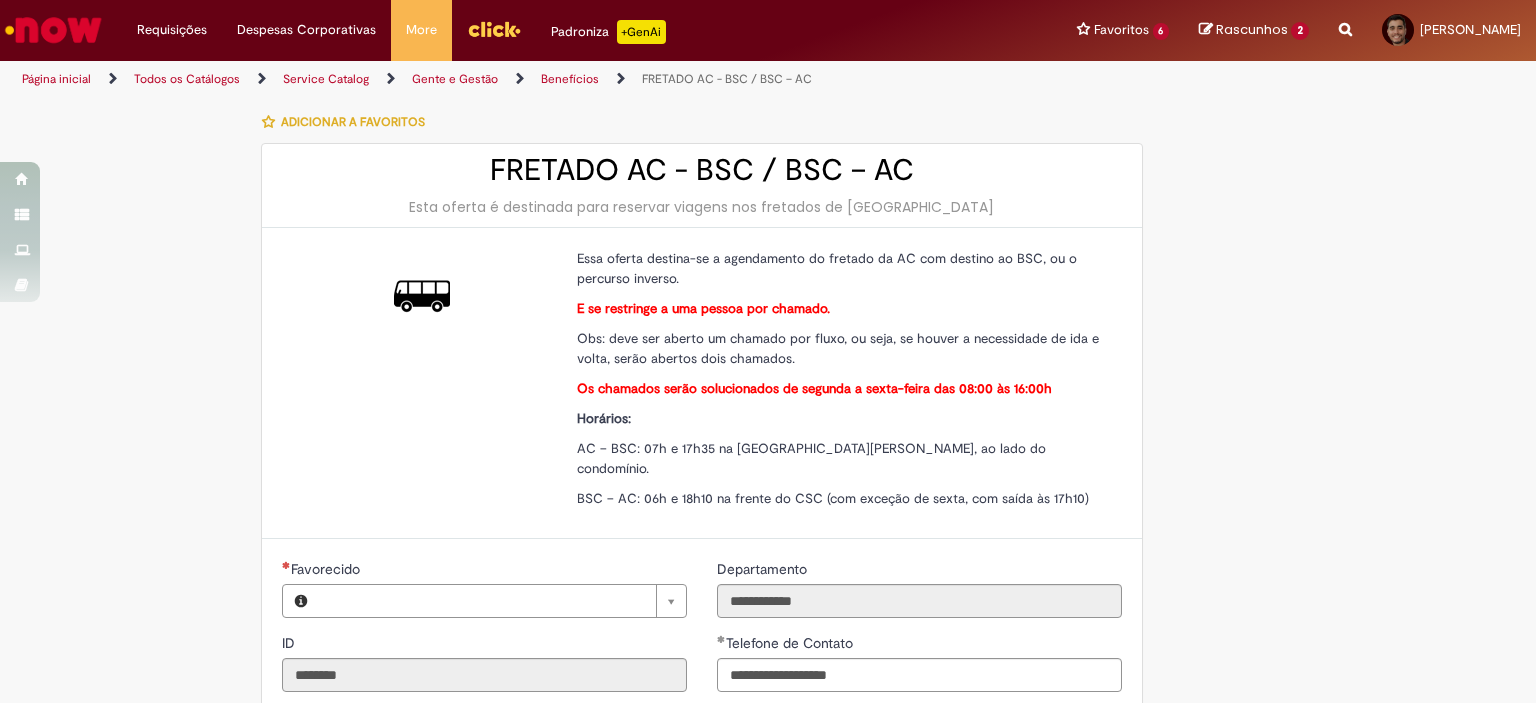type on "**********" 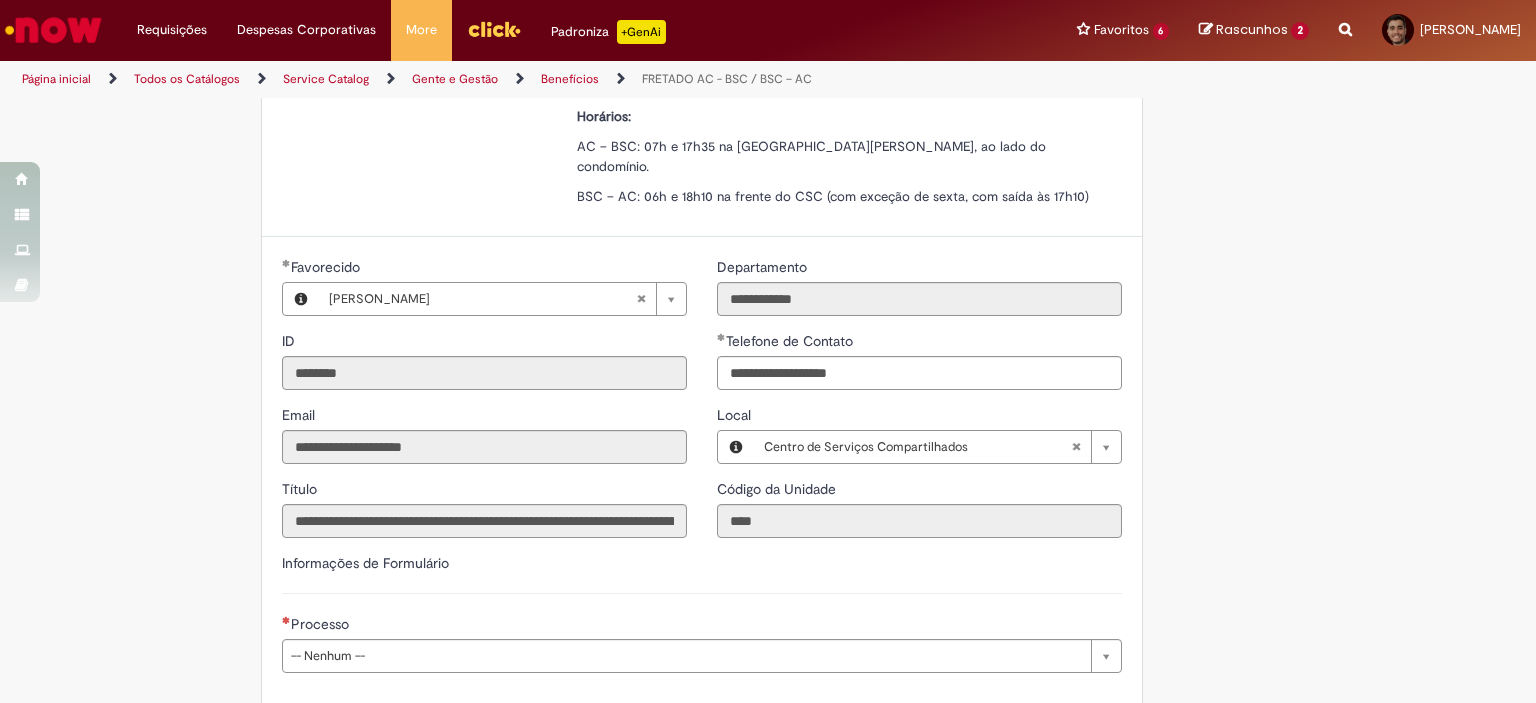 scroll, scrollTop: 403, scrollLeft: 0, axis: vertical 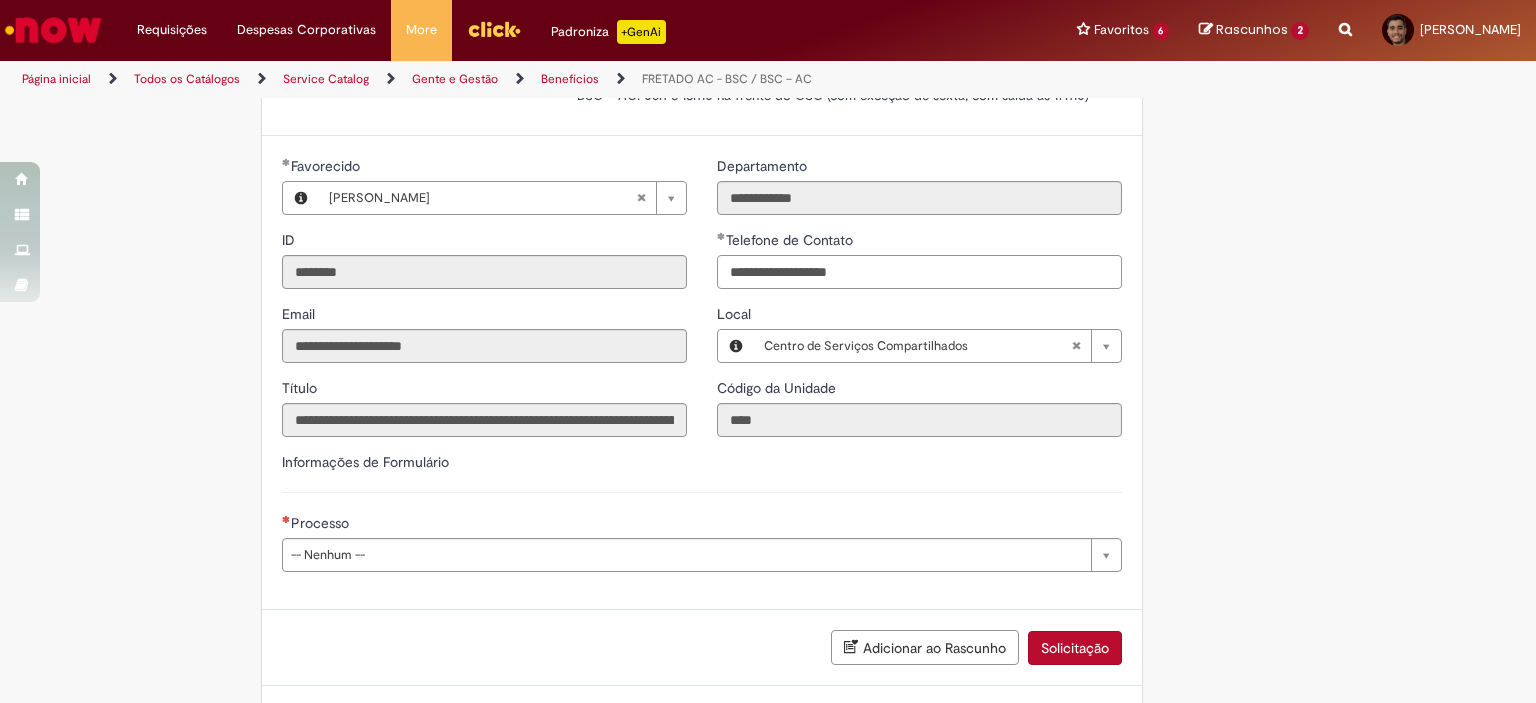 click on "**********" at bounding box center [919, 272] 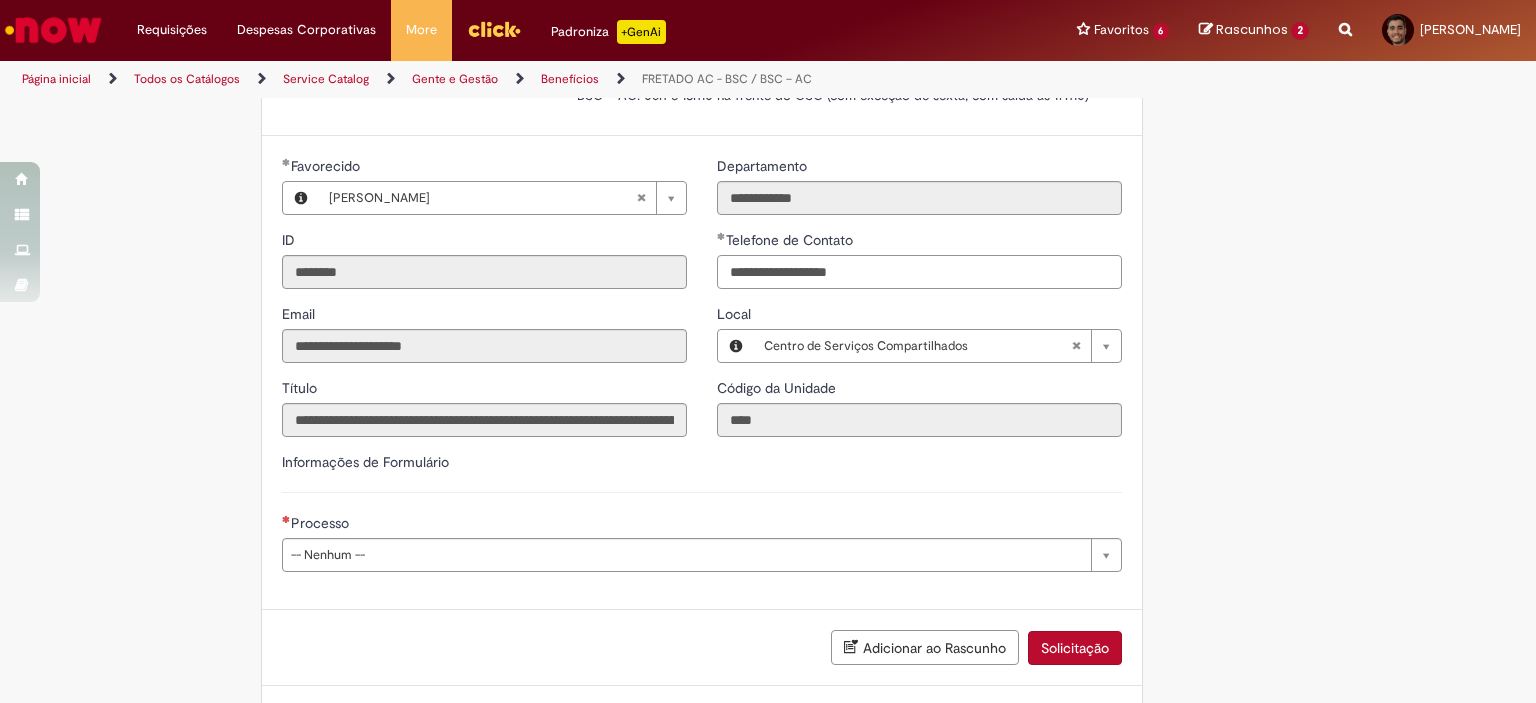 click on "**********" at bounding box center [919, 272] 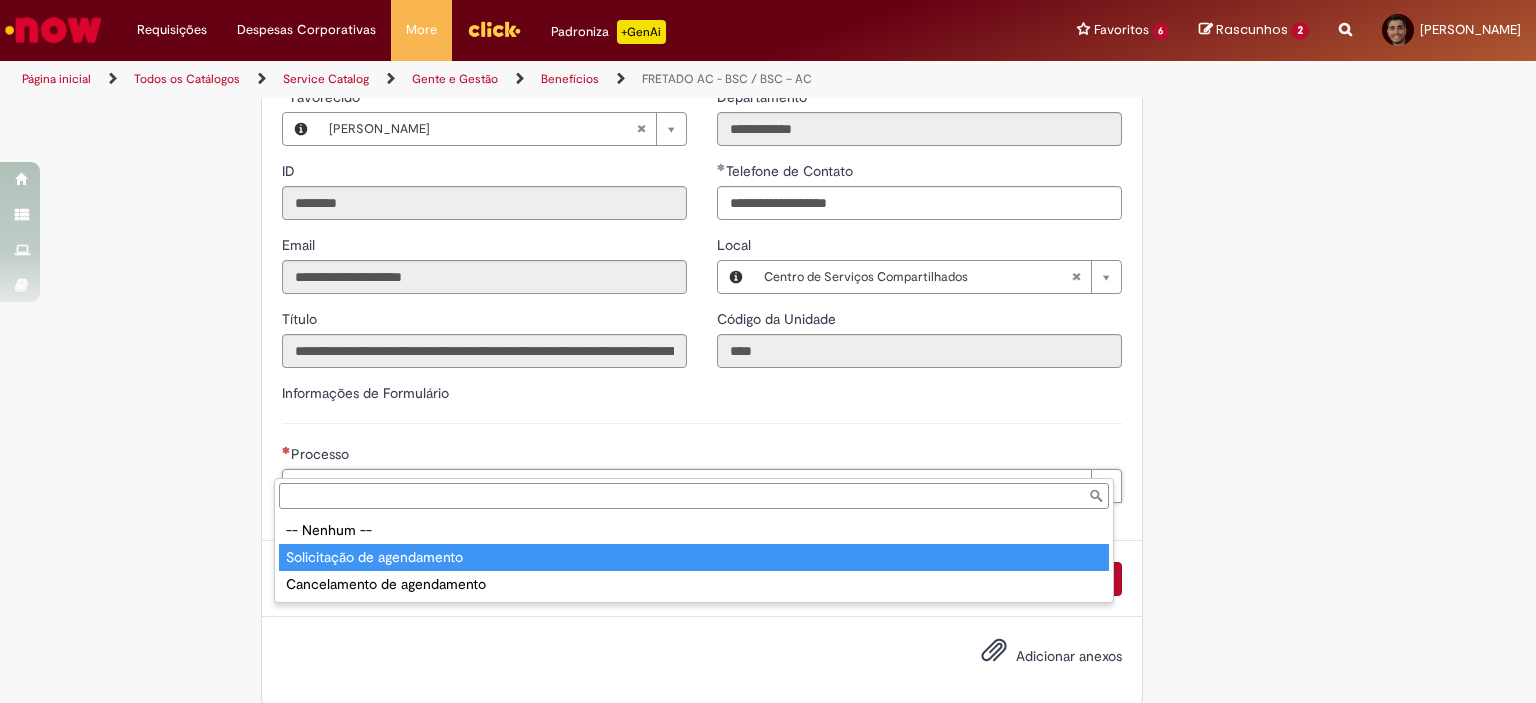type on "**********" 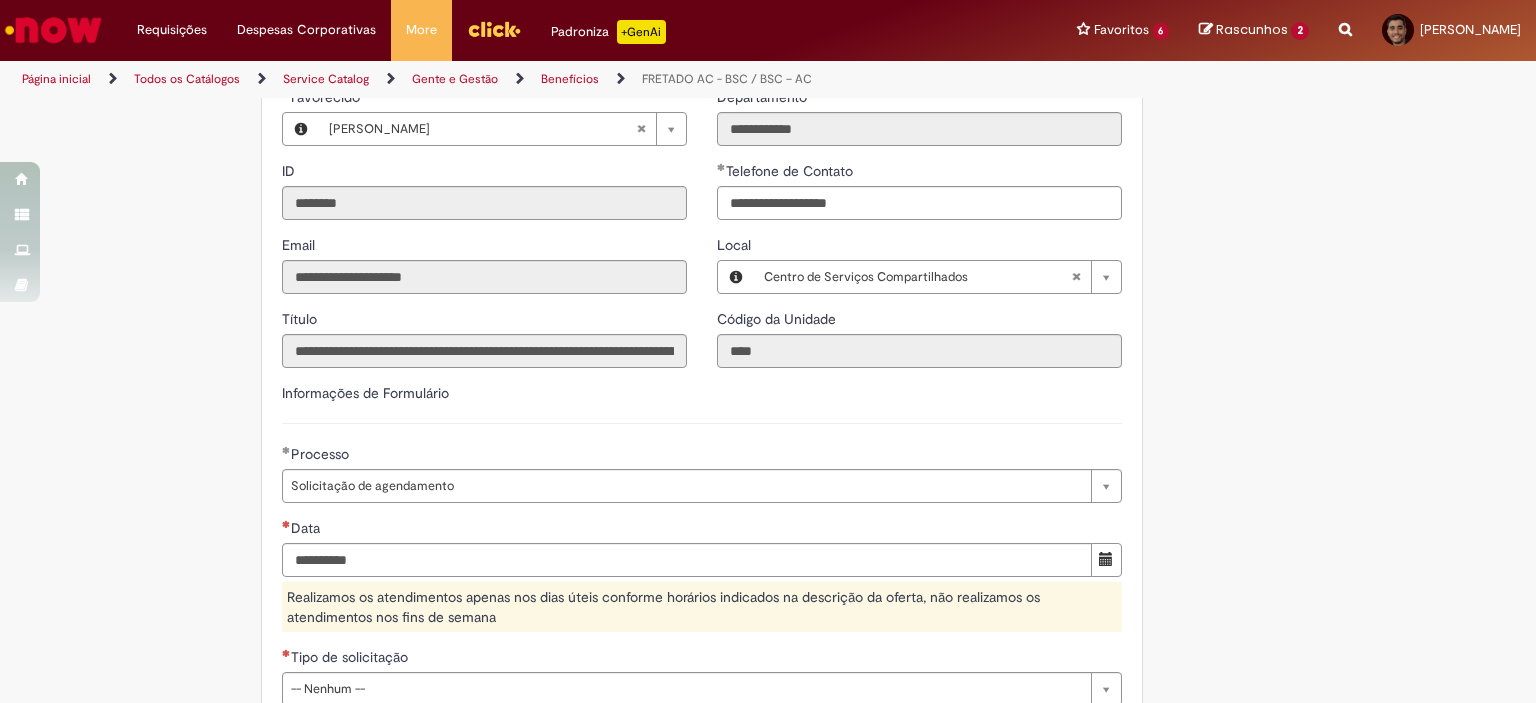click on "**********" at bounding box center [670, 424] 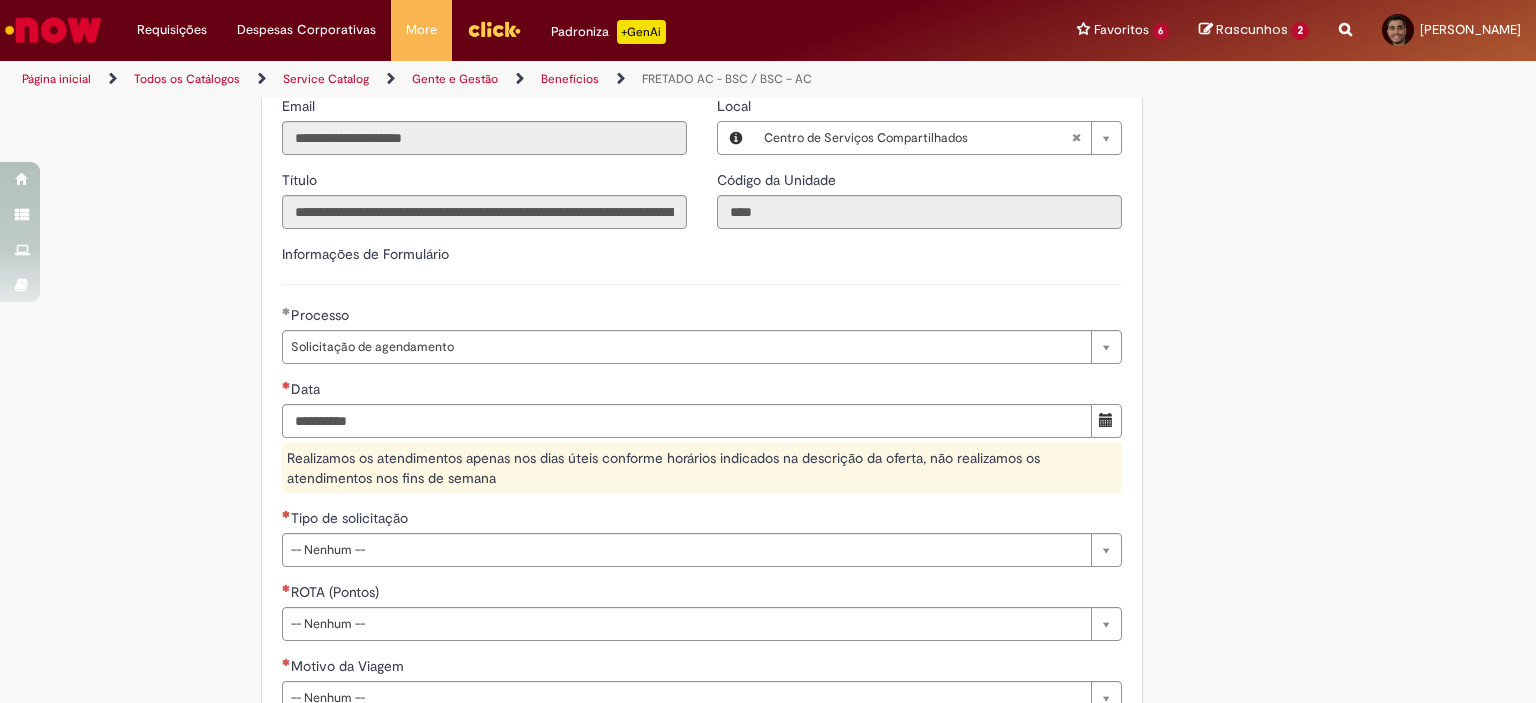 scroll, scrollTop: 612, scrollLeft: 0, axis: vertical 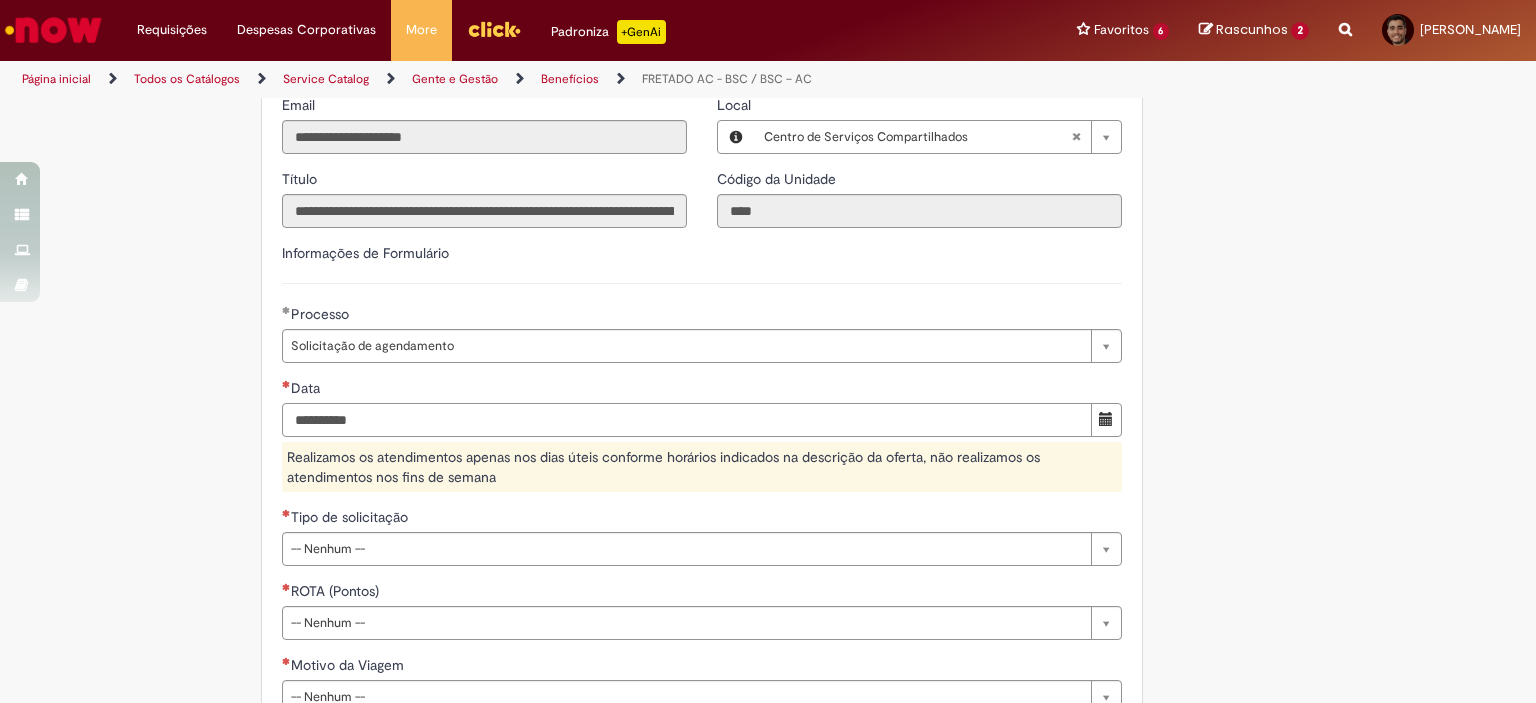 click on "Data" at bounding box center (687, 420) 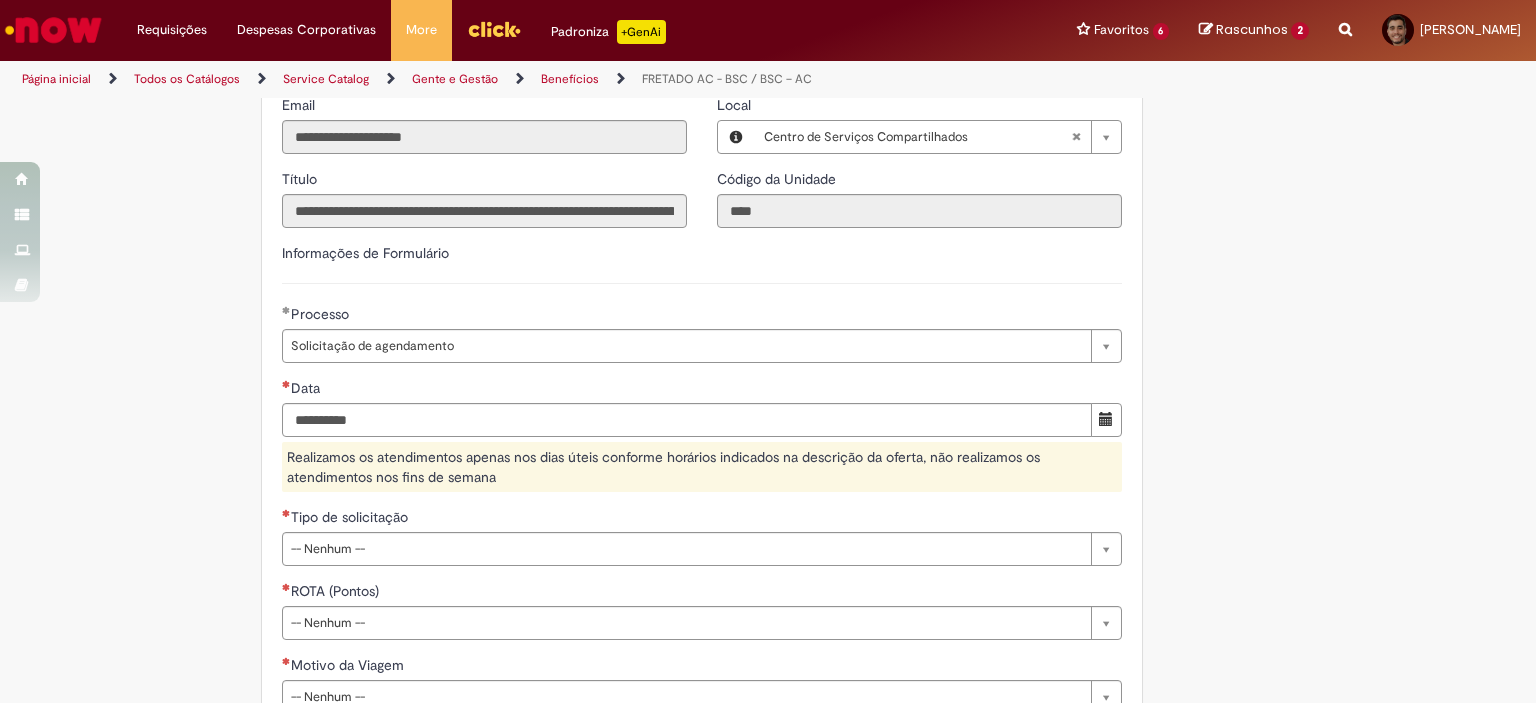 click on "Tire dúvidas com LupiAssist    +GenAI
Oi! Eu sou LupiAssist, uma Inteligência Artificial Generativa em constante aprendizado   Meu conteúdo é monitorado para trazer uma melhor experiência
Dúvidas comuns:
Só mais um instante, estou consultando nossas bases de conhecimento  e escrevendo a melhor resposta pra você!
Title
Lorem ipsum dolor sit amet    Fazer uma nova pergunta
Gerei esta resposta utilizando IA Generativa em conjunto com os nossos padrões. Em caso de divergência, os documentos oficiais prevalecerão.
Saiba mais em:
Ou ligue para:
E aí, te ajudei?
Sim, obrigado!" at bounding box center [768, 284] 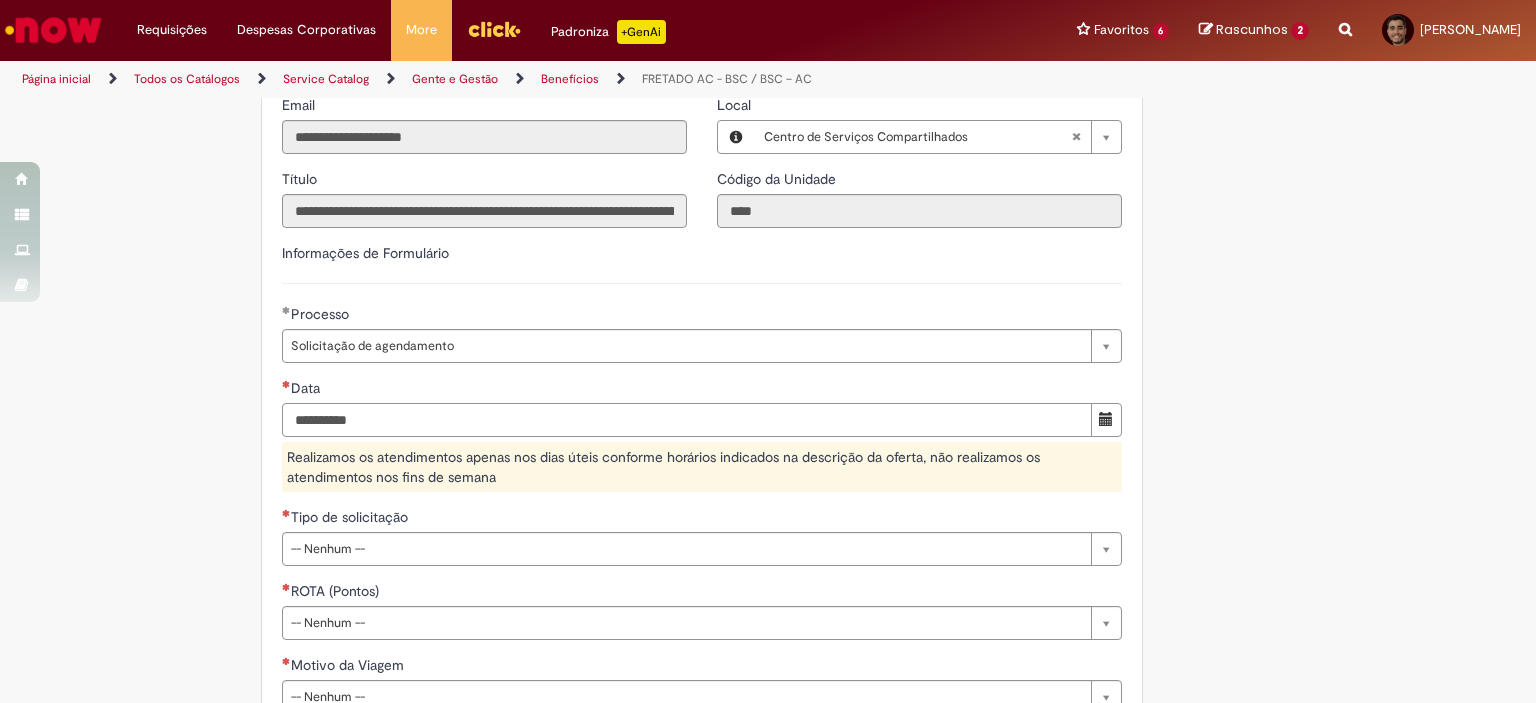click on "Data" at bounding box center [687, 420] 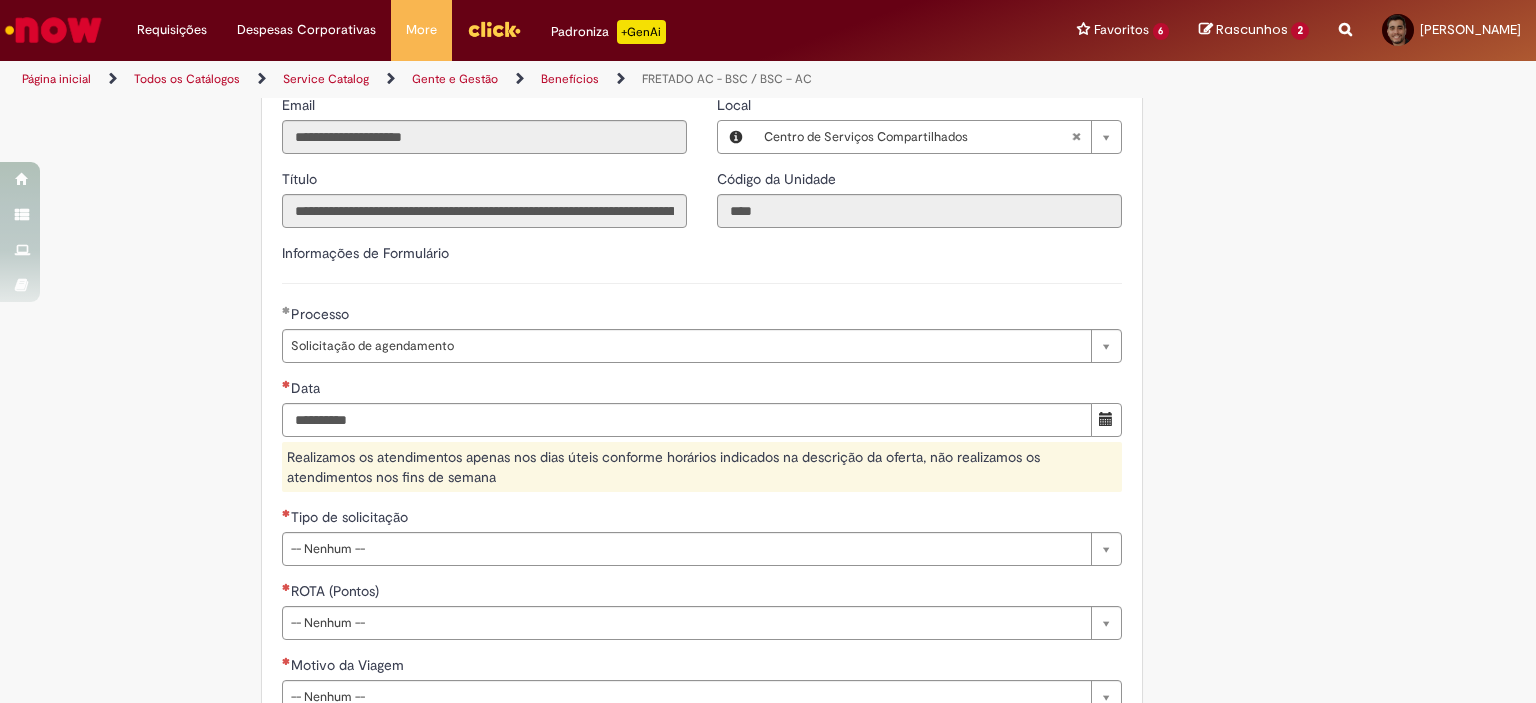 click on "Tire dúvidas com LupiAssist    +GenAI
Oi! Eu sou LupiAssist, uma Inteligência Artificial Generativa em constante aprendizado   Meu conteúdo é monitorado para trazer uma melhor experiência
Dúvidas comuns:
Só mais um instante, estou consultando nossas bases de conhecimento  e escrevendo a melhor resposta pra você!
Title
Lorem ipsum dolor sit amet    Fazer uma nova pergunta
Gerei esta resposta utilizando IA Generativa em conjunto com os nossos padrões. Em caso de divergência, os documentos oficiais prevalecerão.
Saiba mais em:
Ou ligue para:
E aí, te ajudei?
Sim, obrigado!" at bounding box center (768, 284) 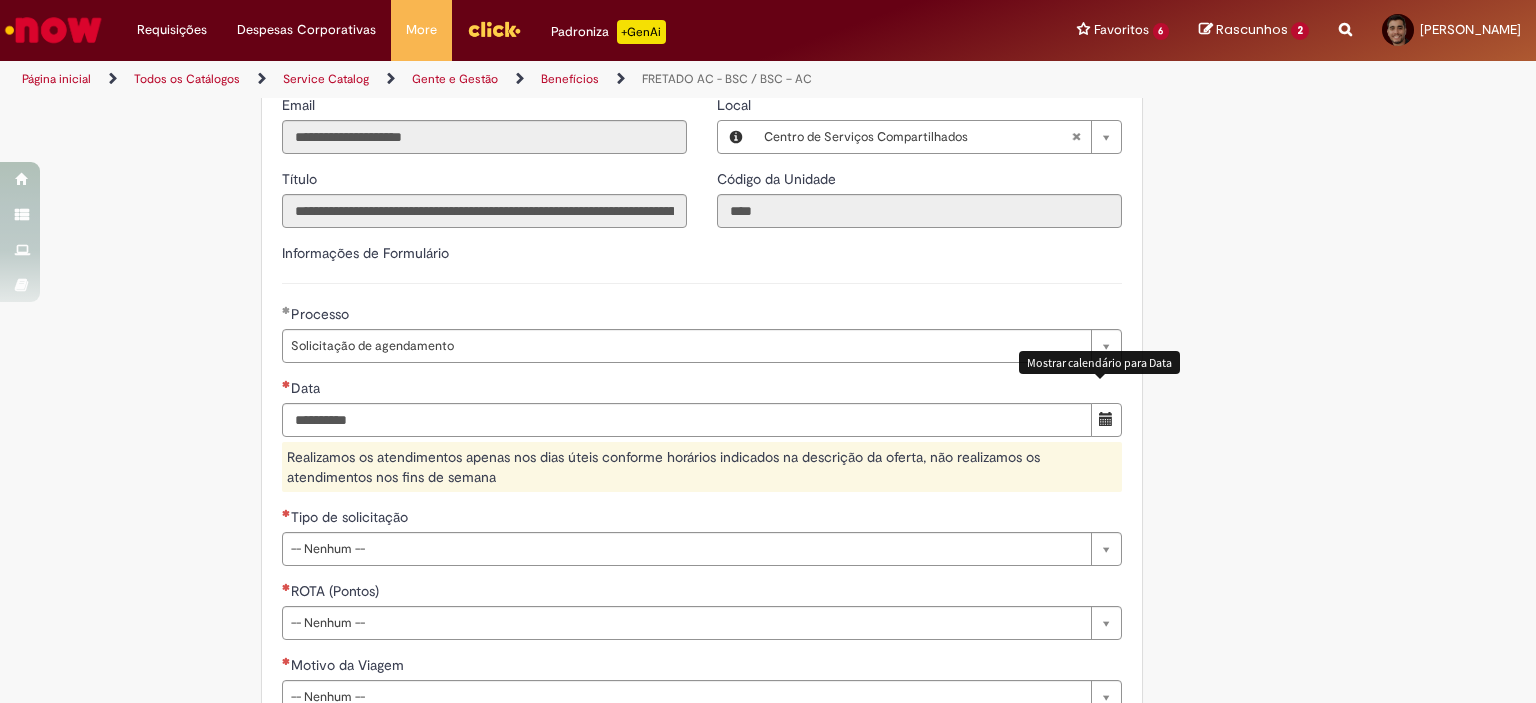 click at bounding box center (1106, 420) 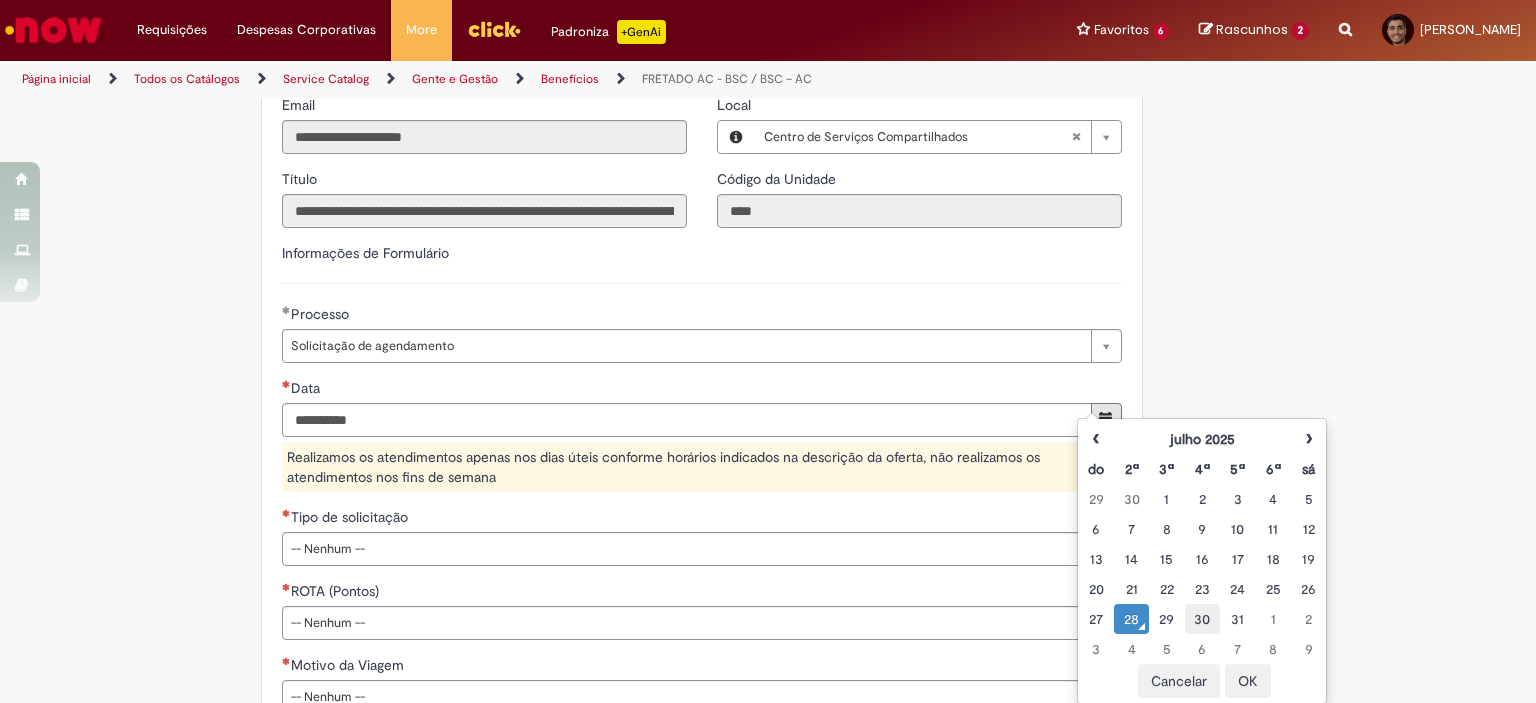 click on "30" at bounding box center (1202, 619) 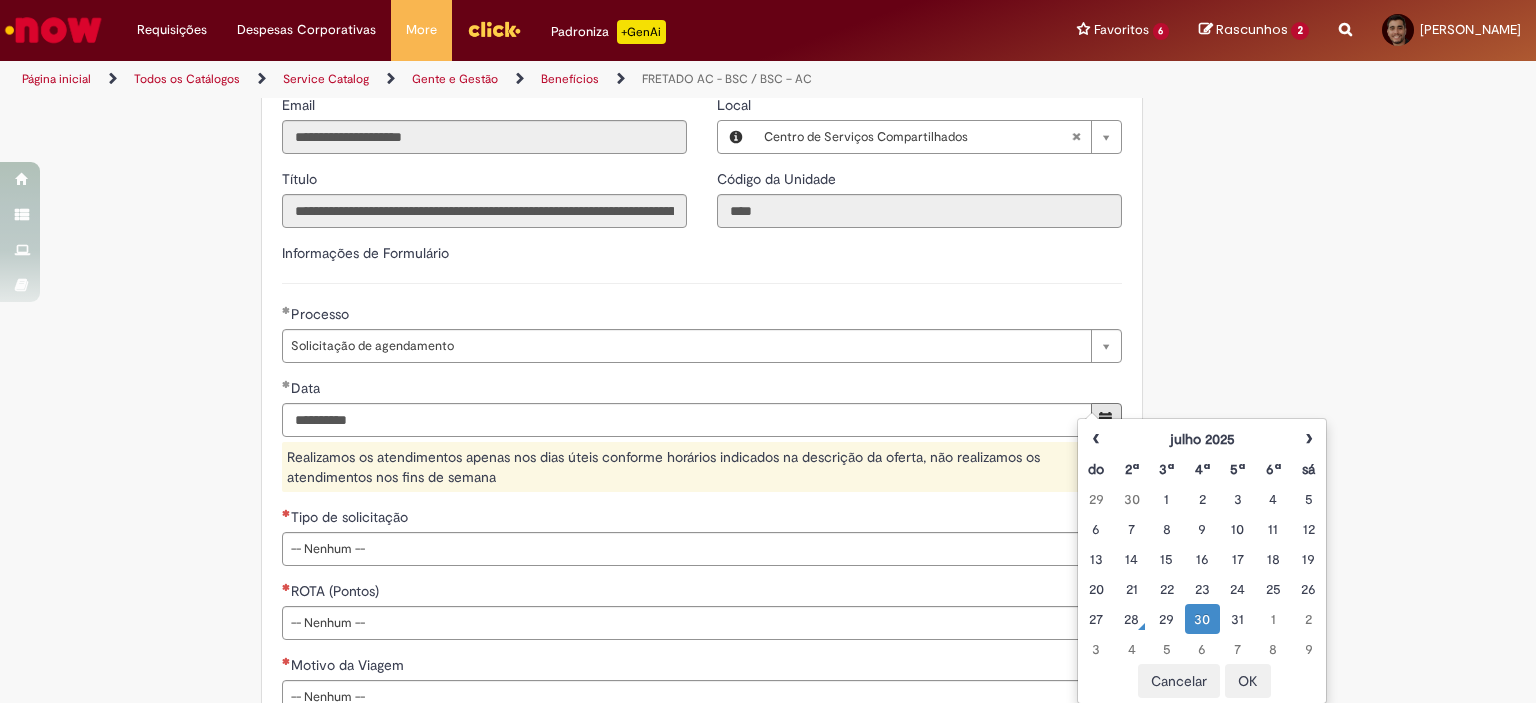 click on "OK" at bounding box center [1248, 681] 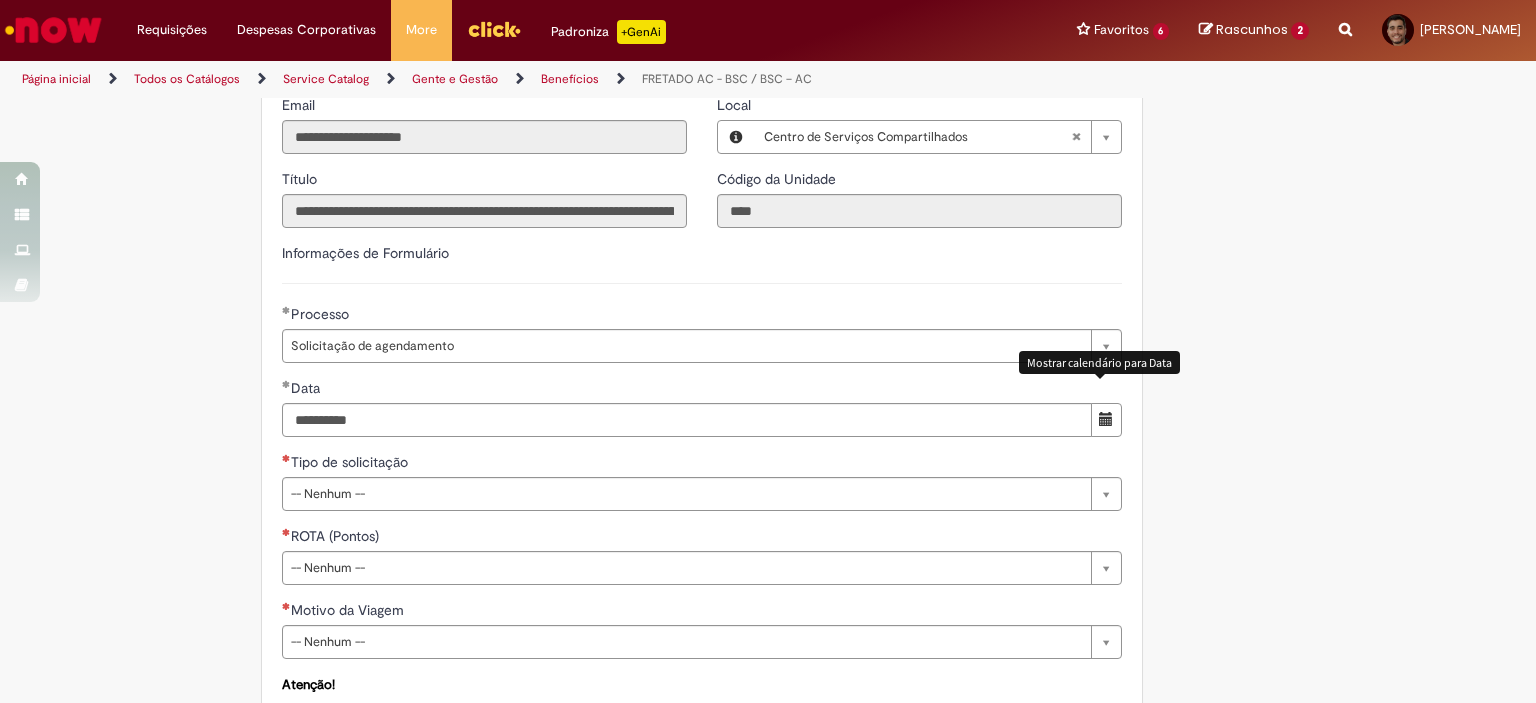 click on "Tire dúvidas com LupiAssist    +GenAI
Oi! Eu sou LupiAssist, uma Inteligência Artificial Generativa em constante aprendizado   Meu conteúdo é monitorado para trazer uma melhor experiência
Dúvidas comuns:
Só mais um instante, estou consultando nossas bases de conhecimento  e escrevendo a melhor resposta pra você!
Title
Lorem ipsum dolor sit amet    Fazer uma nova pergunta
Gerei esta resposta utilizando IA Generativa em conjunto com os nossos padrões. Em caso de divergência, os documentos oficiais prevalecerão.
Saiba mais em:
Ou ligue para:
E aí, te ajudei?
Sim, obrigado!" at bounding box center [768, 257] 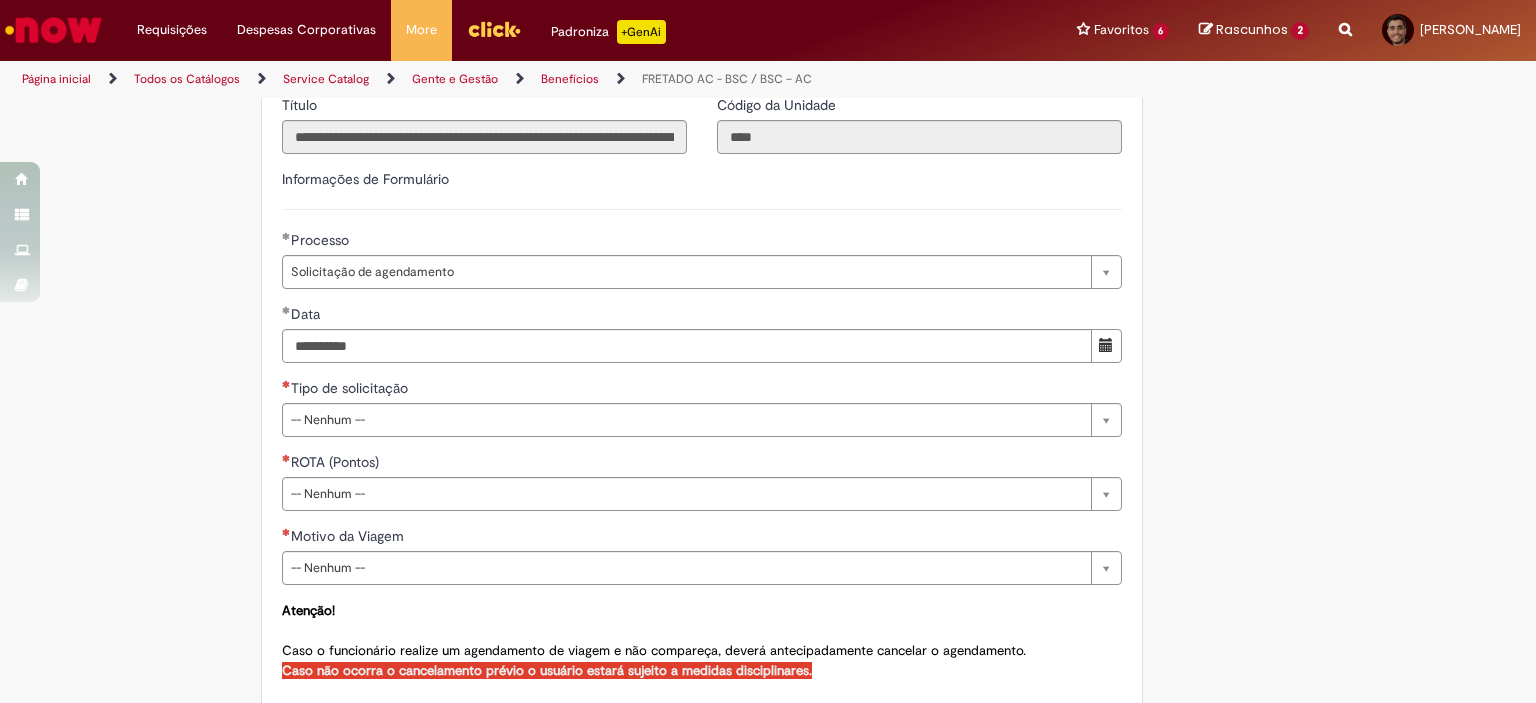 scroll, scrollTop: 687, scrollLeft: 0, axis: vertical 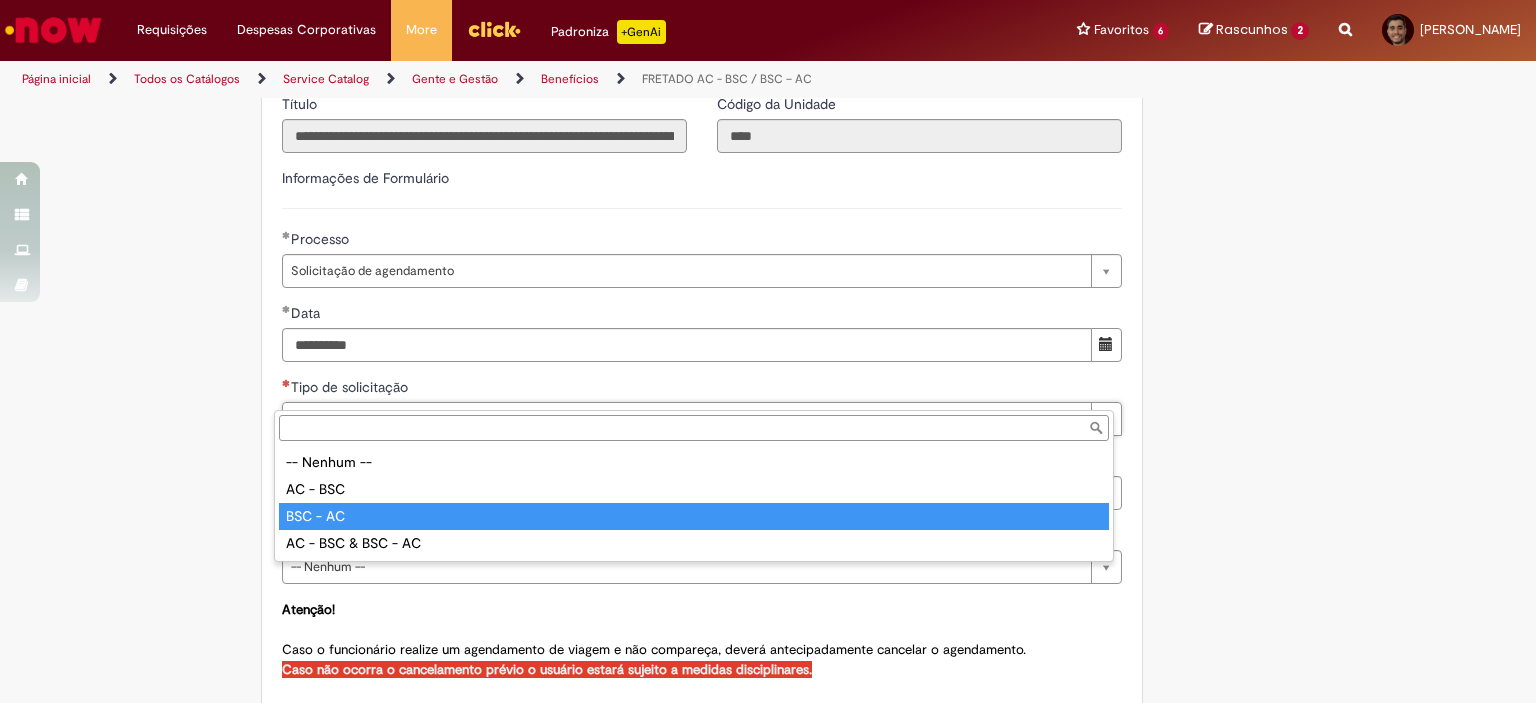 type on "********" 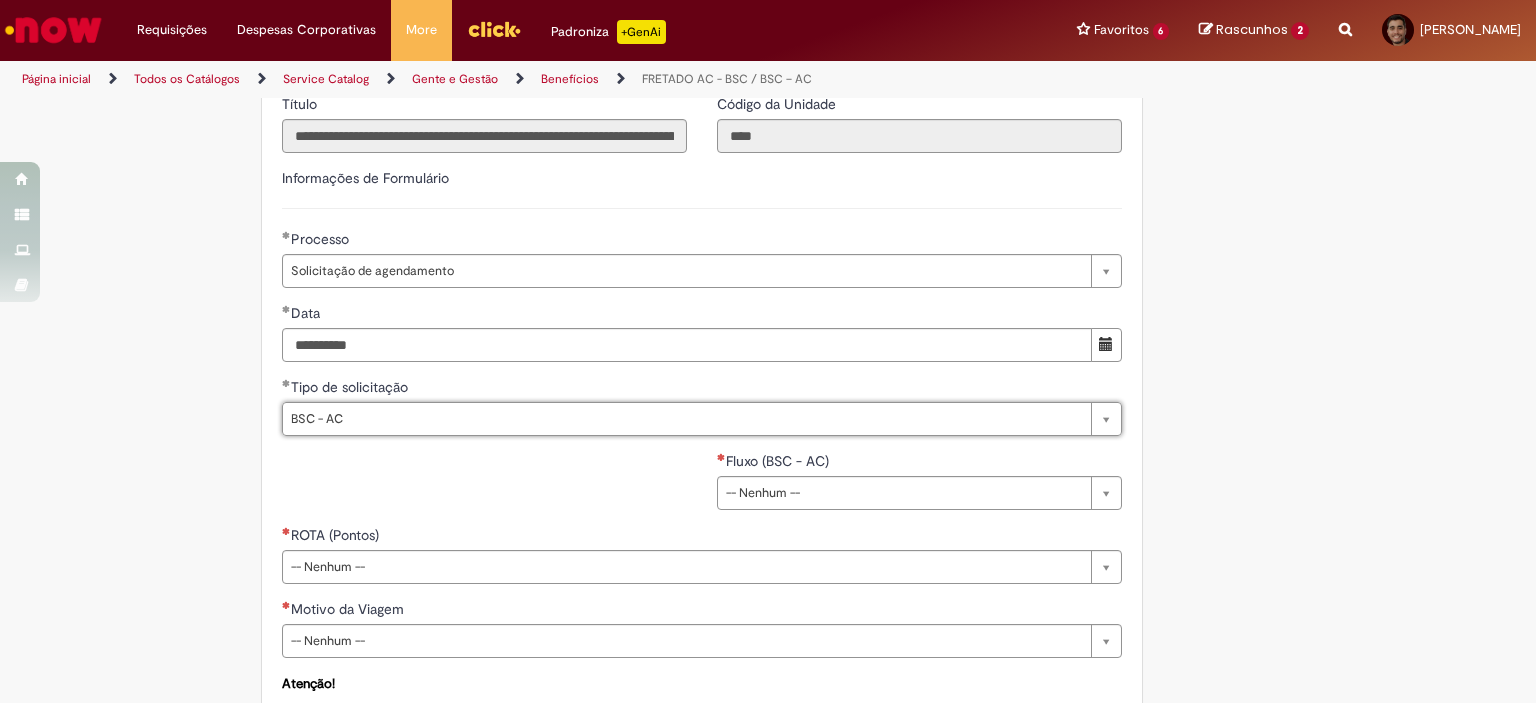 click on "Tire dúvidas com LupiAssist    +GenAI
Oi! Eu sou LupiAssist, uma Inteligência Artificial Generativa em constante aprendizado   Meu conteúdo é monitorado para trazer uma melhor experiência
Dúvidas comuns:
Só mais um instante, estou consultando nossas bases de conhecimento  e escrevendo a melhor resposta pra você!
Title
Lorem ipsum dolor sit amet    Fazer uma nova pergunta
Gerei esta resposta utilizando IA Generativa em conjunto com os nossos padrões. Em caso de divergência, os documentos oficiais prevalecerão.
Saiba mais em:
Ou ligue para:
E aí, te ajudei?
Sim, obrigado!" at bounding box center [768, 219] 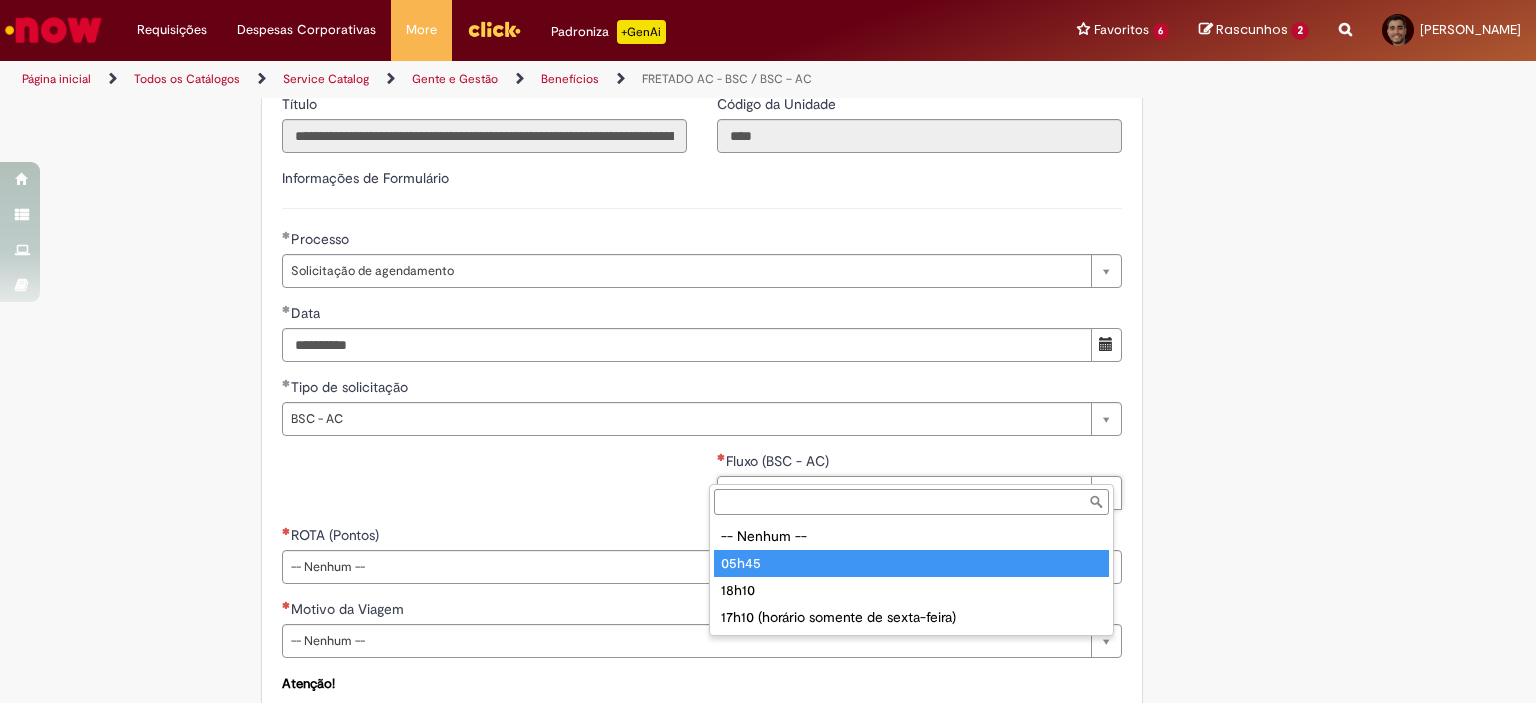 type on "*****" 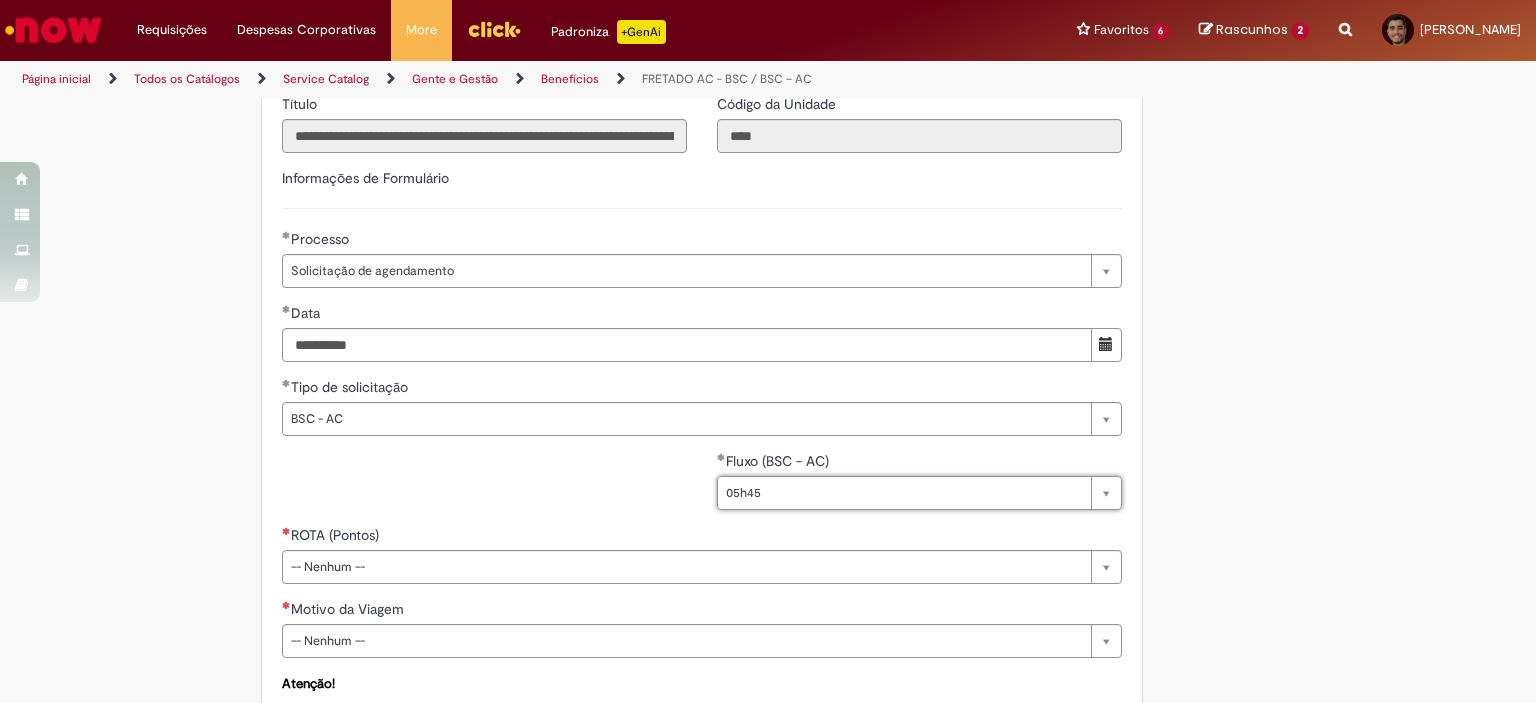 click on "Tire dúvidas com LupiAssist    +GenAI
Oi! Eu sou LupiAssist, uma Inteligência Artificial Generativa em constante aprendizado   Meu conteúdo é monitorado para trazer uma melhor experiência
Dúvidas comuns:
Só mais um instante, estou consultando nossas bases de conhecimento  e escrevendo a melhor resposta pra você!
Title
Lorem ipsum dolor sit amet    Fazer uma nova pergunta
Gerei esta resposta utilizando IA Generativa em conjunto com os nossos padrões. Em caso de divergência, os documentos oficiais prevalecerão.
Saiba mais em:
Ou ligue para:
E aí, te ajudei?
Sim, obrigado!" at bounding box center [768, 219] 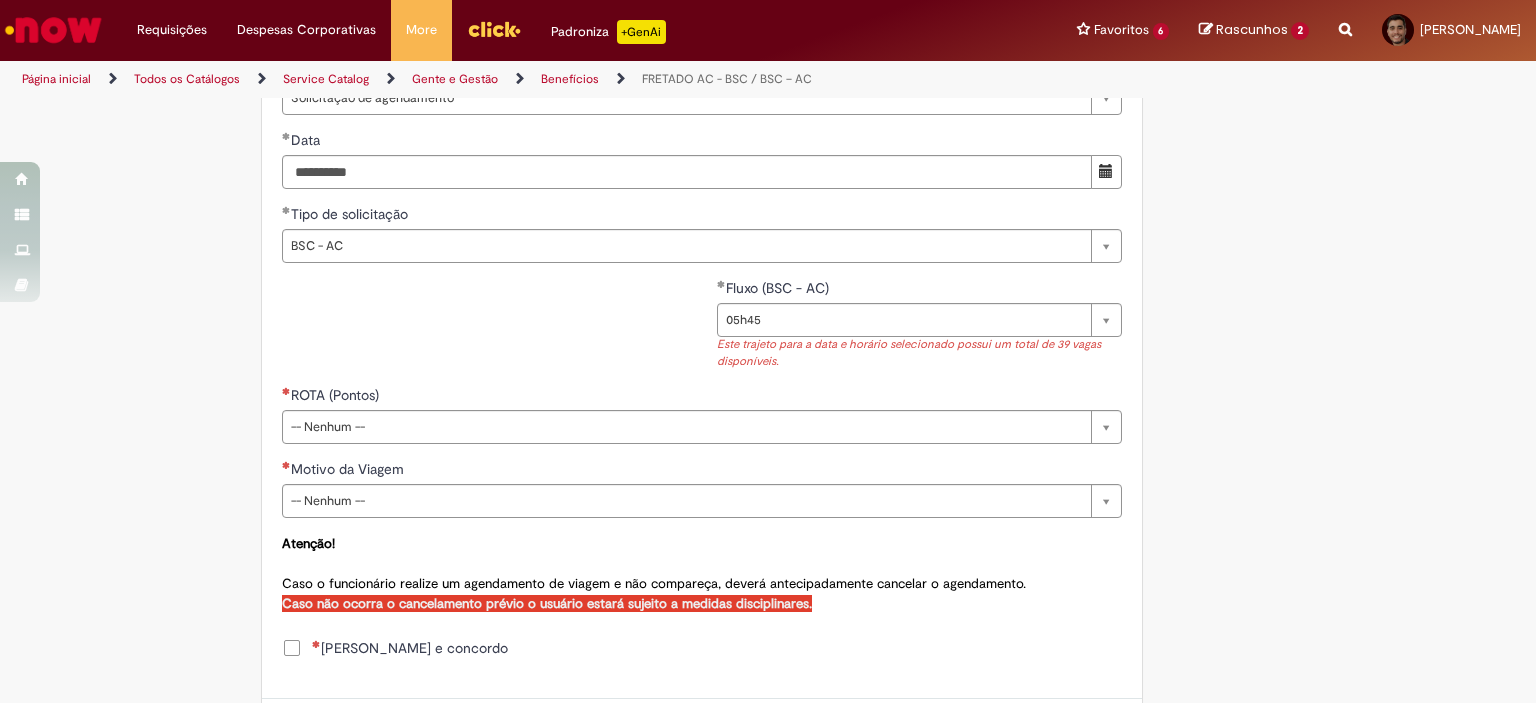 scroll, scrollTop: 875, scrollLeft: 0, axis: vertical 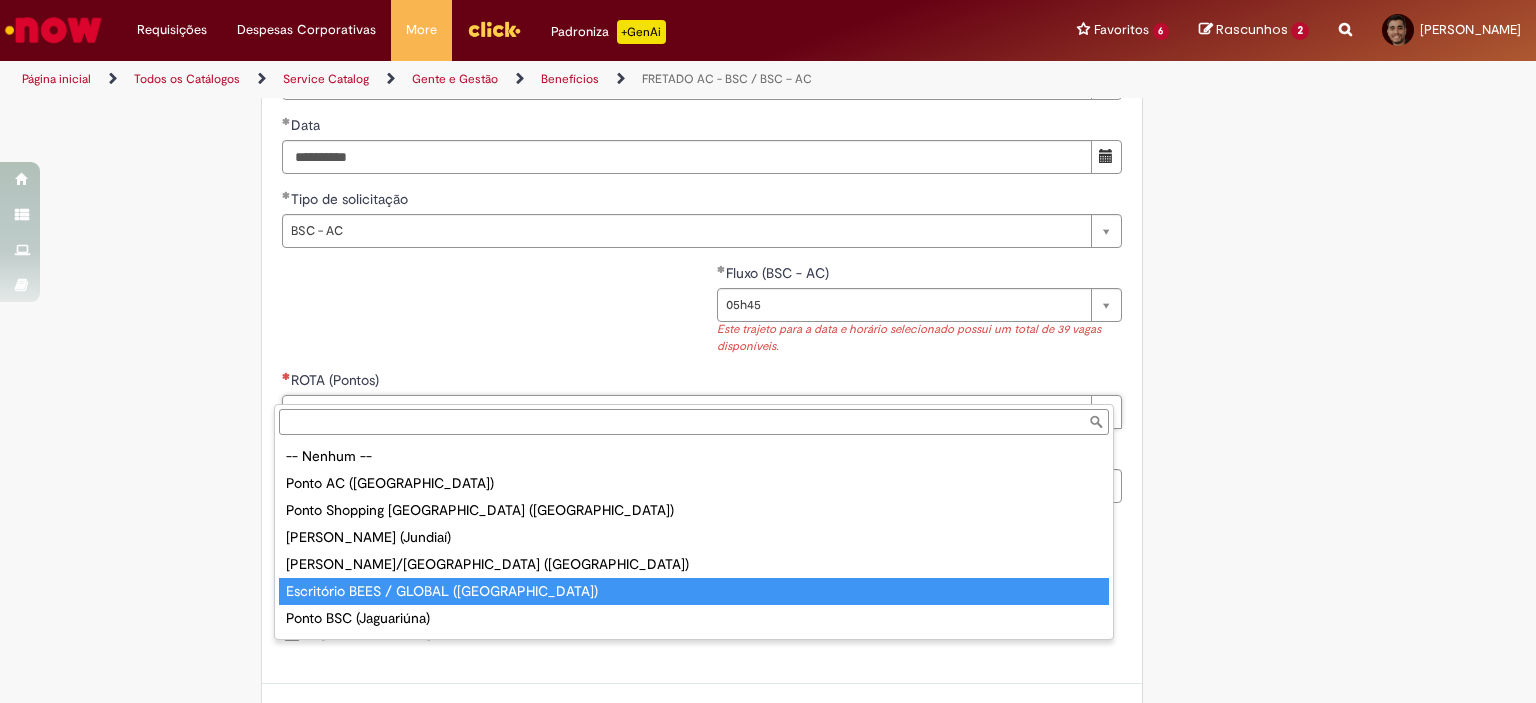 type on "**********" 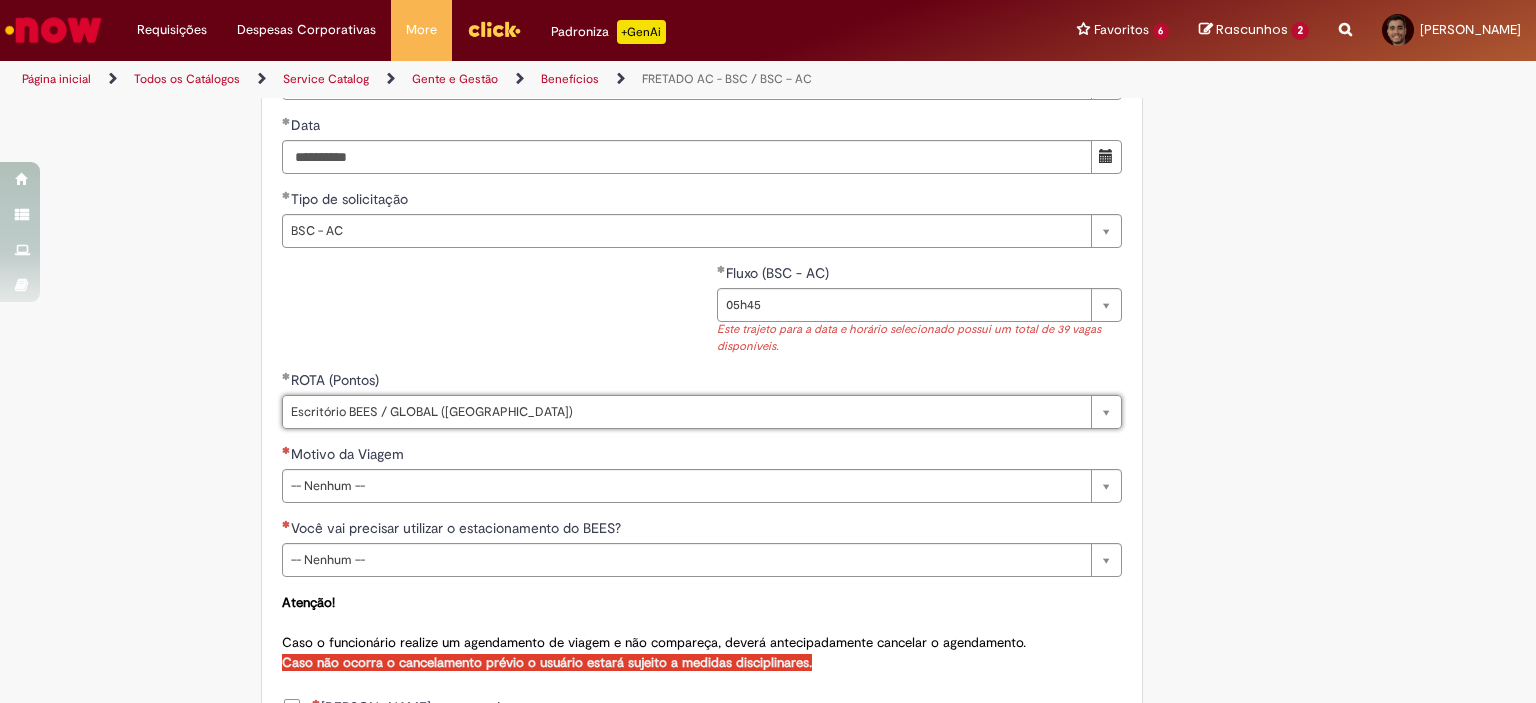 click on "**********" at bounding box center [670, 84] 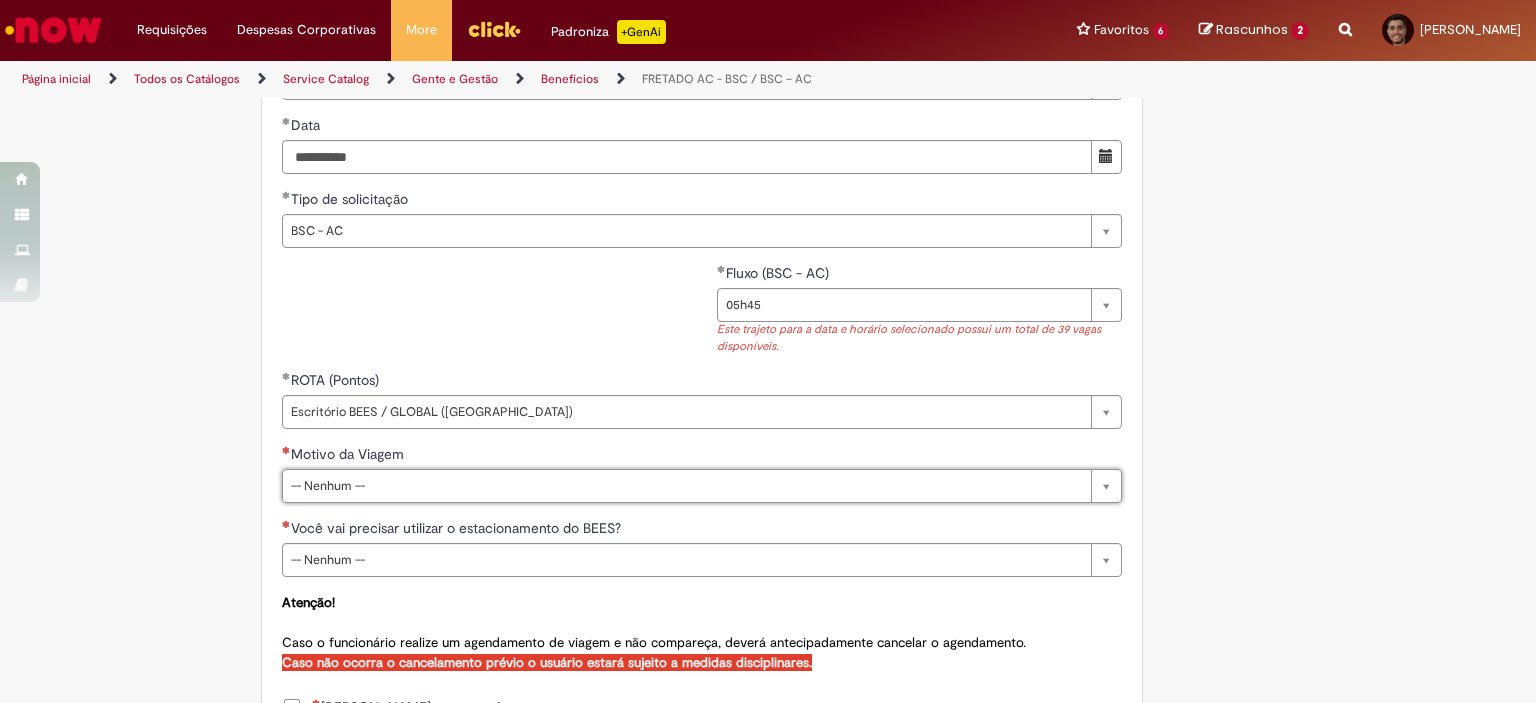 click on "**********" at bounding box center [670, 84] 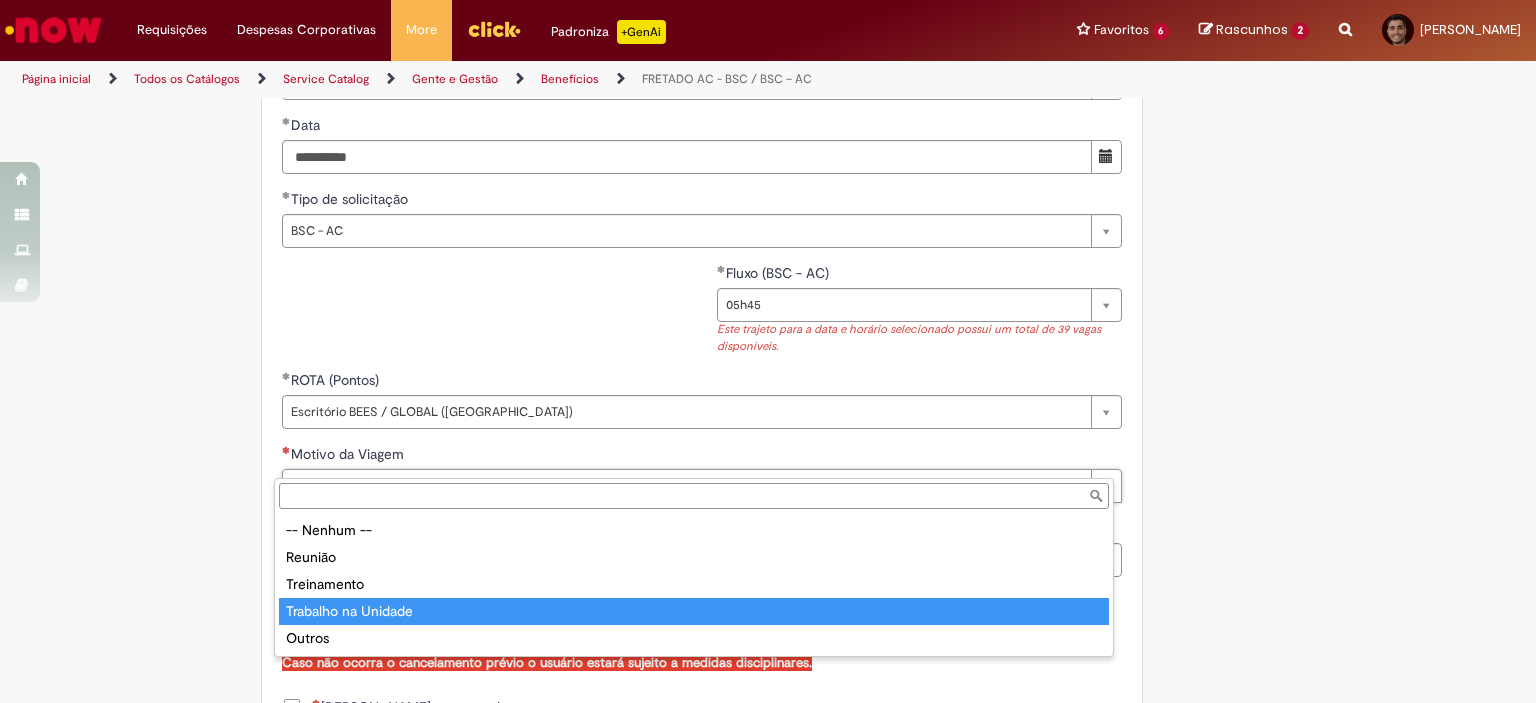 type on "**********" 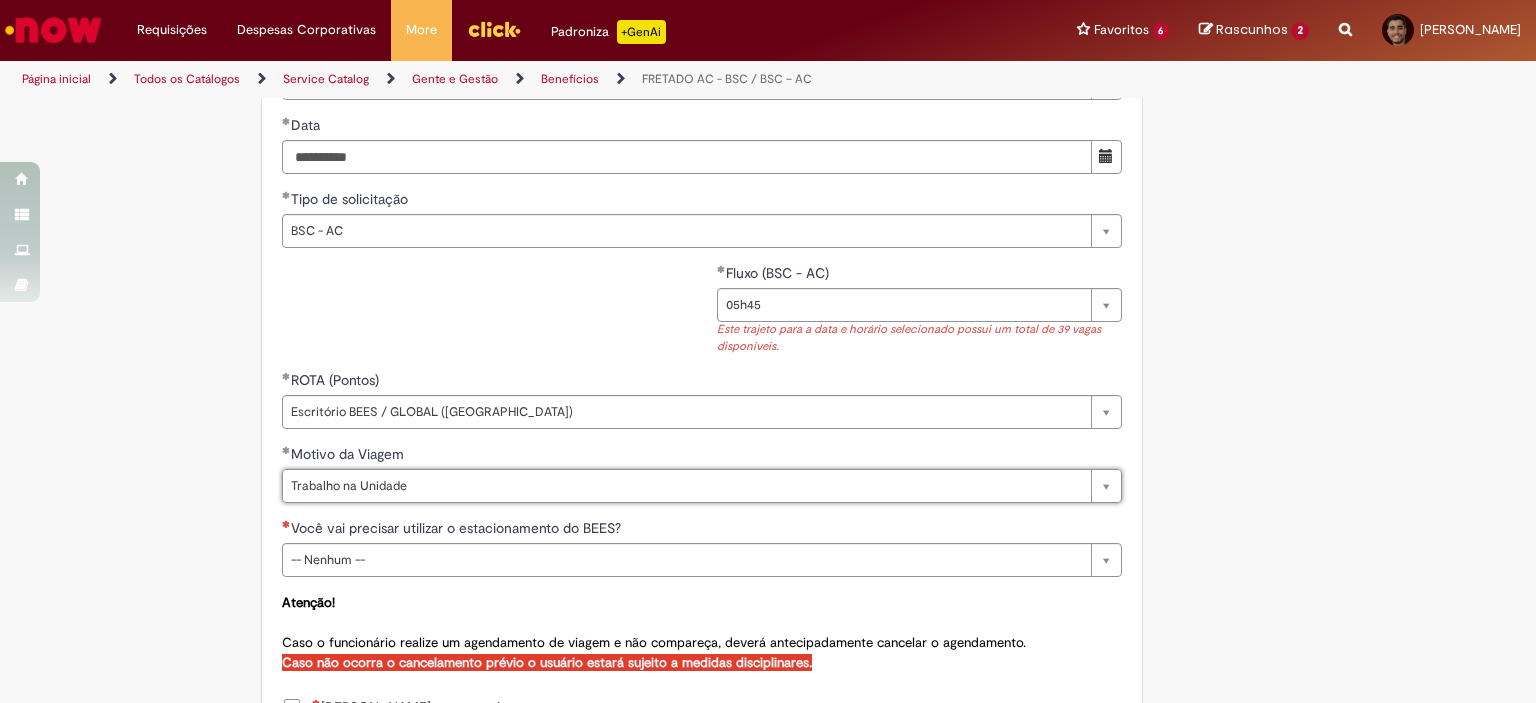 click on "**********" at bounding box center [670, 84] 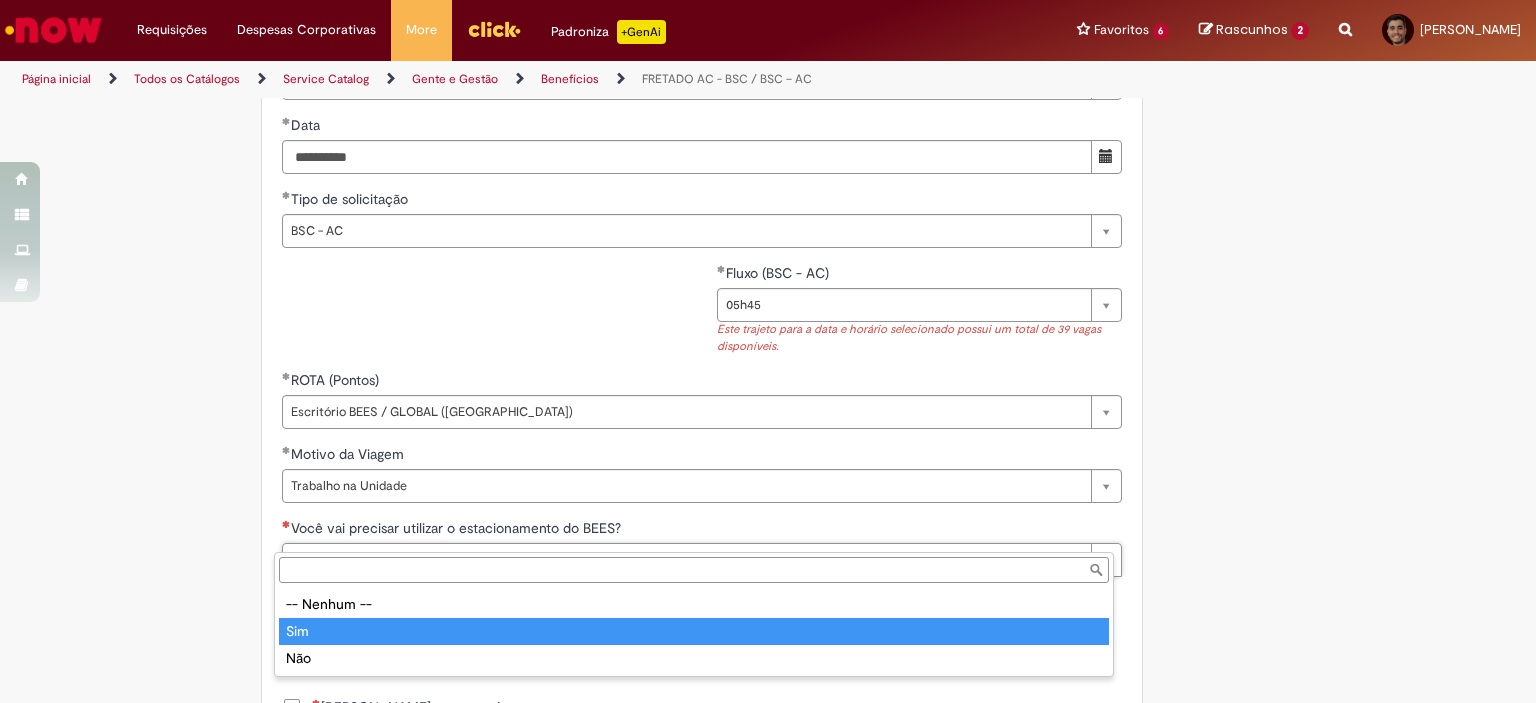 type on "***" 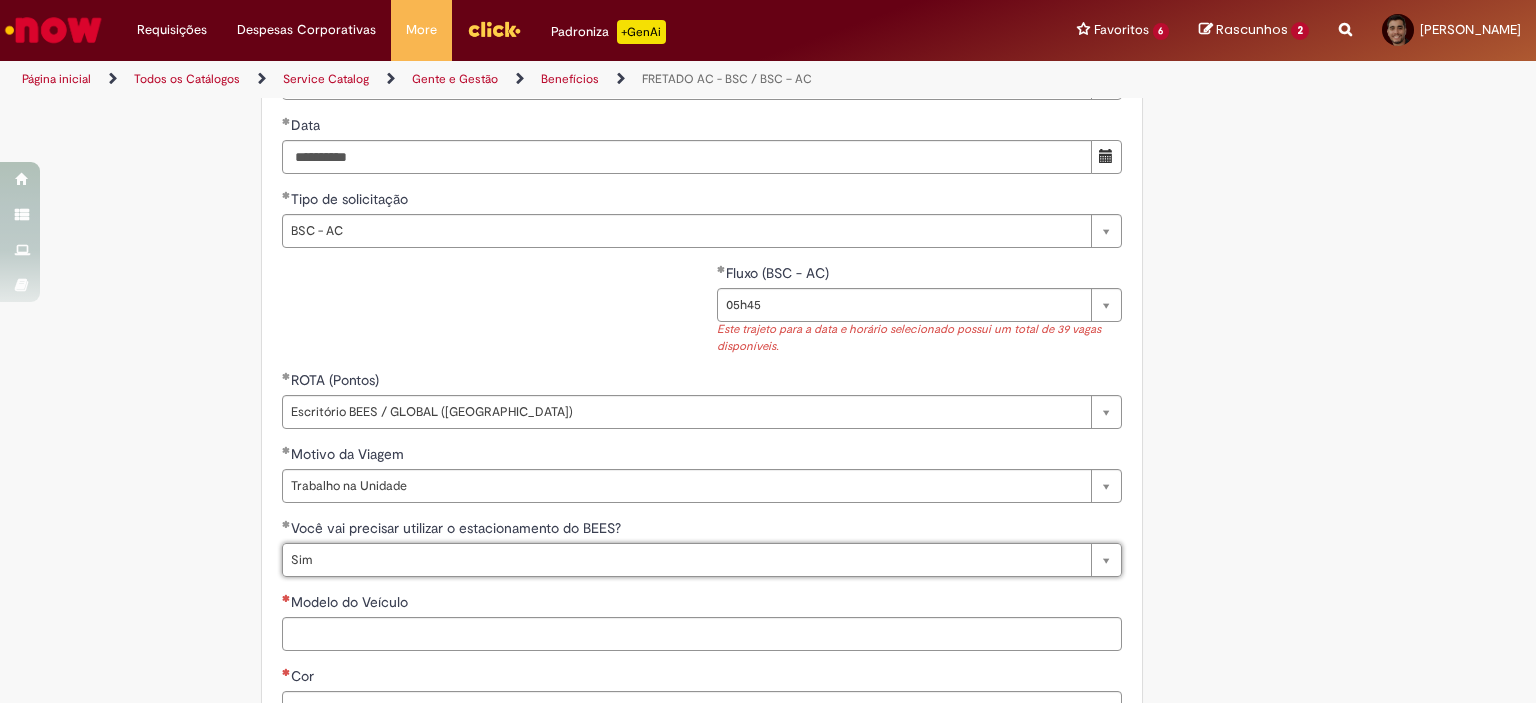 click on "**********" at bounding box center (670, 288) 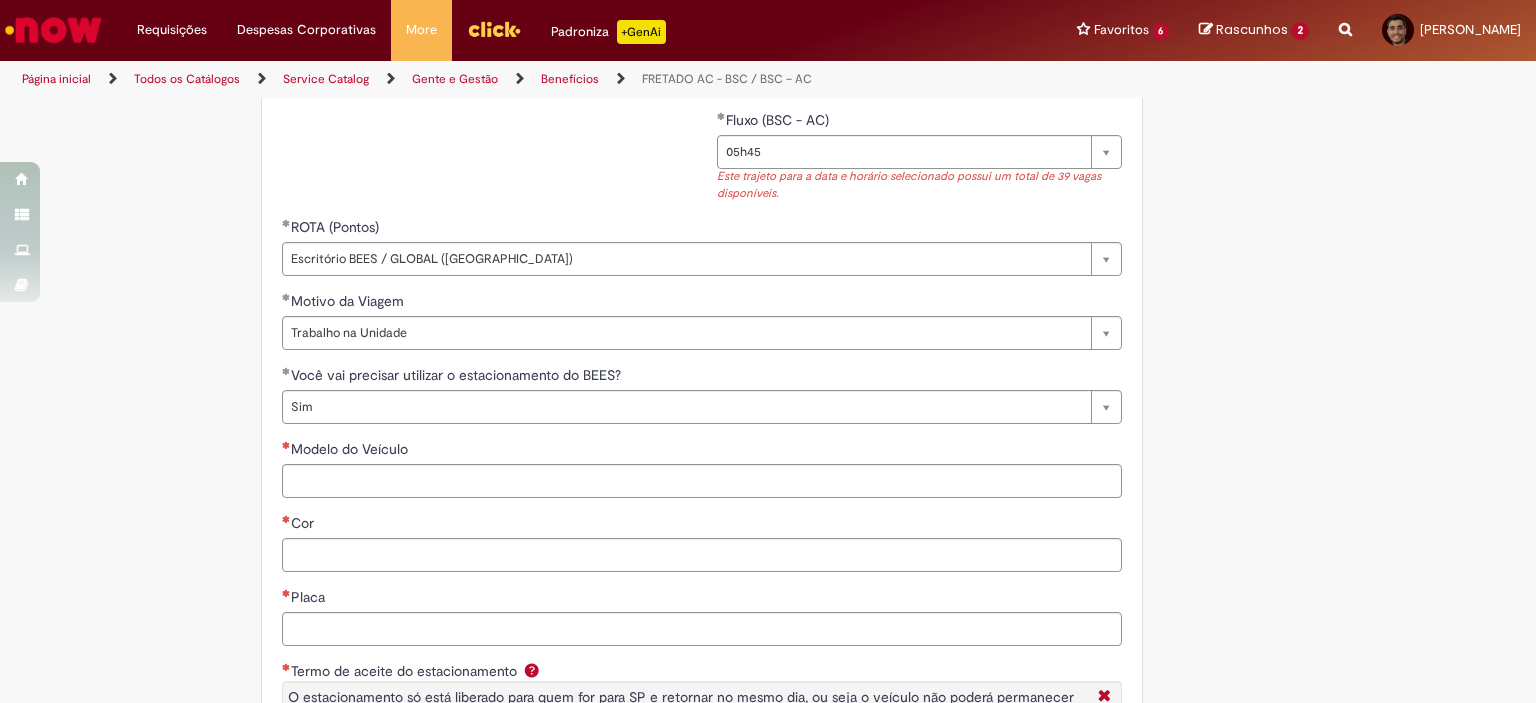 scroll, scrollTop: 1028, scrollLeft: 0, axis: vertical 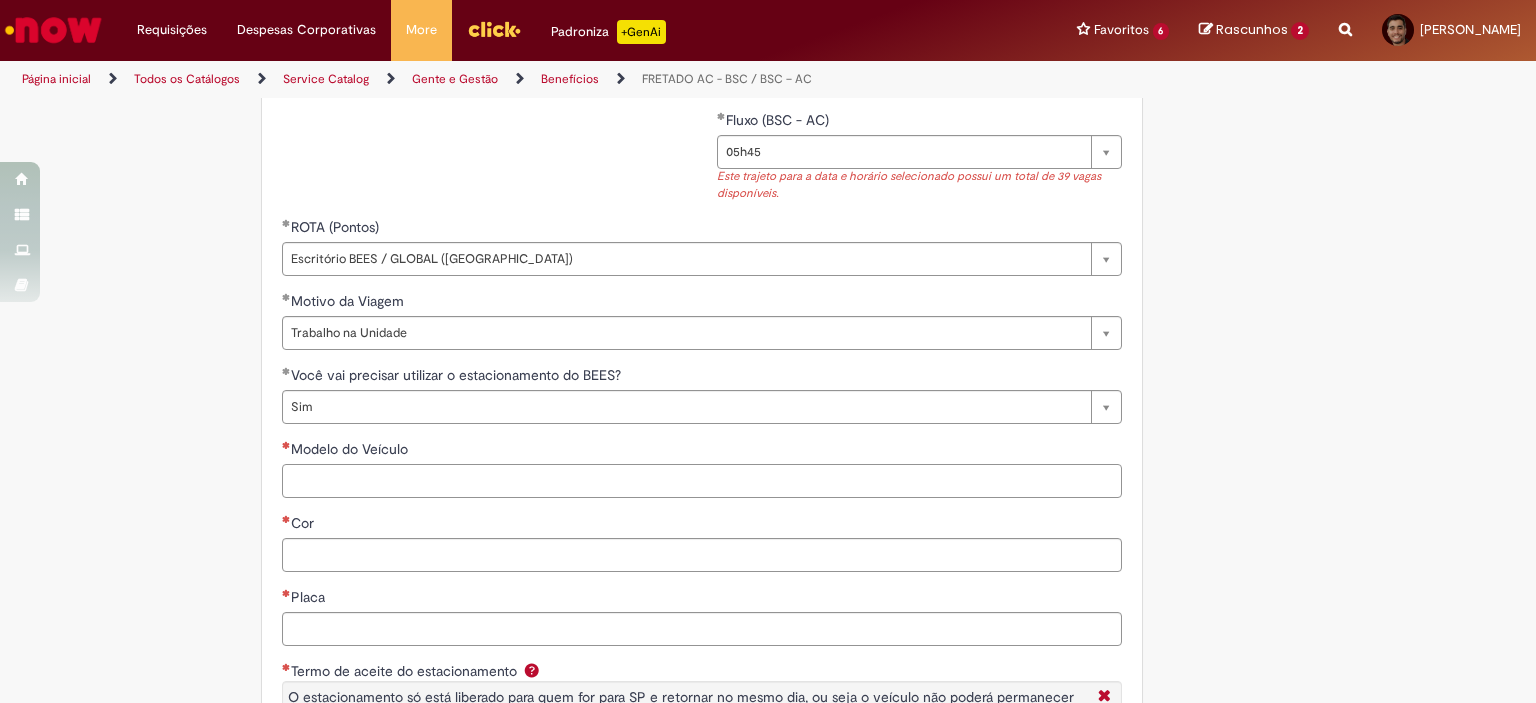 click on "Modelo do Veículo" at bounding box center [702, 481] 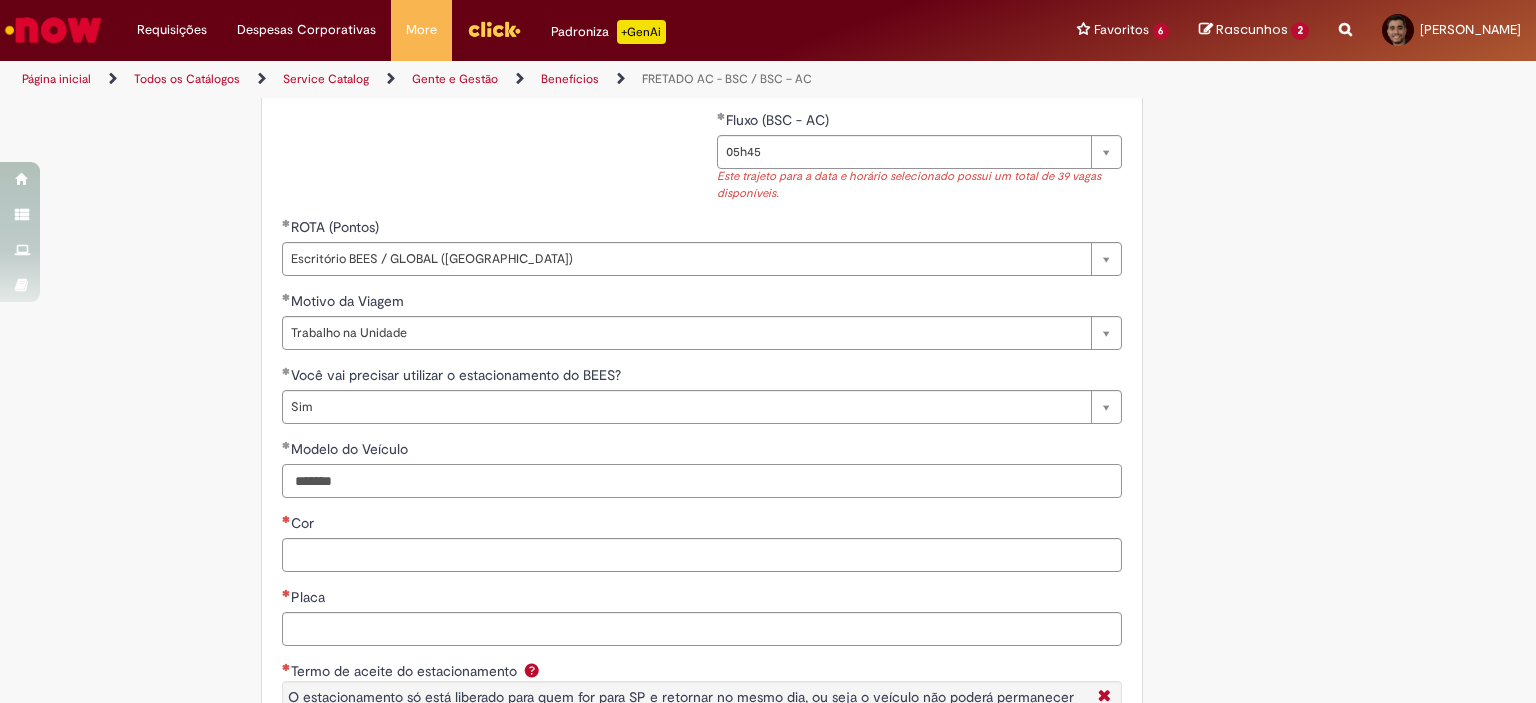 type on "*******" 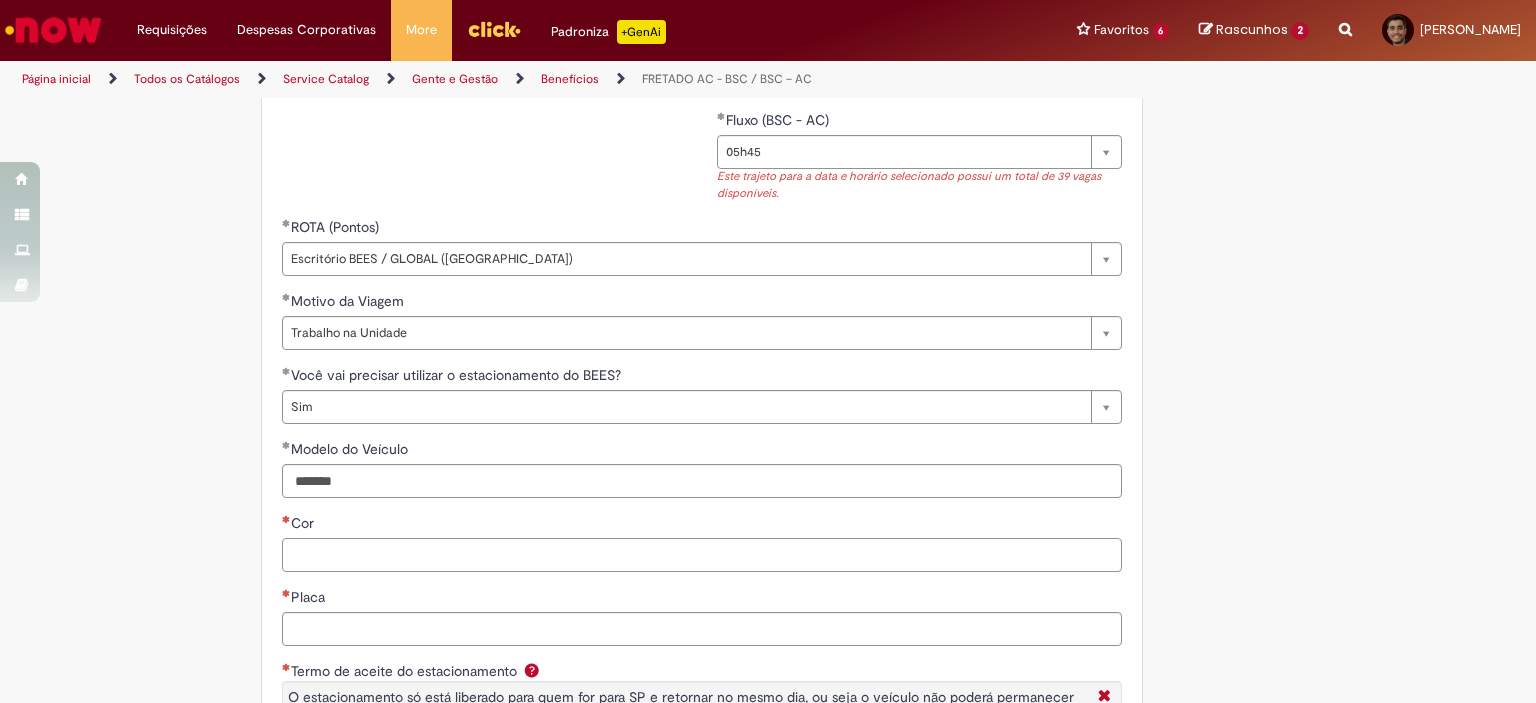 click on "Cor" at bounding box center (702, 555) 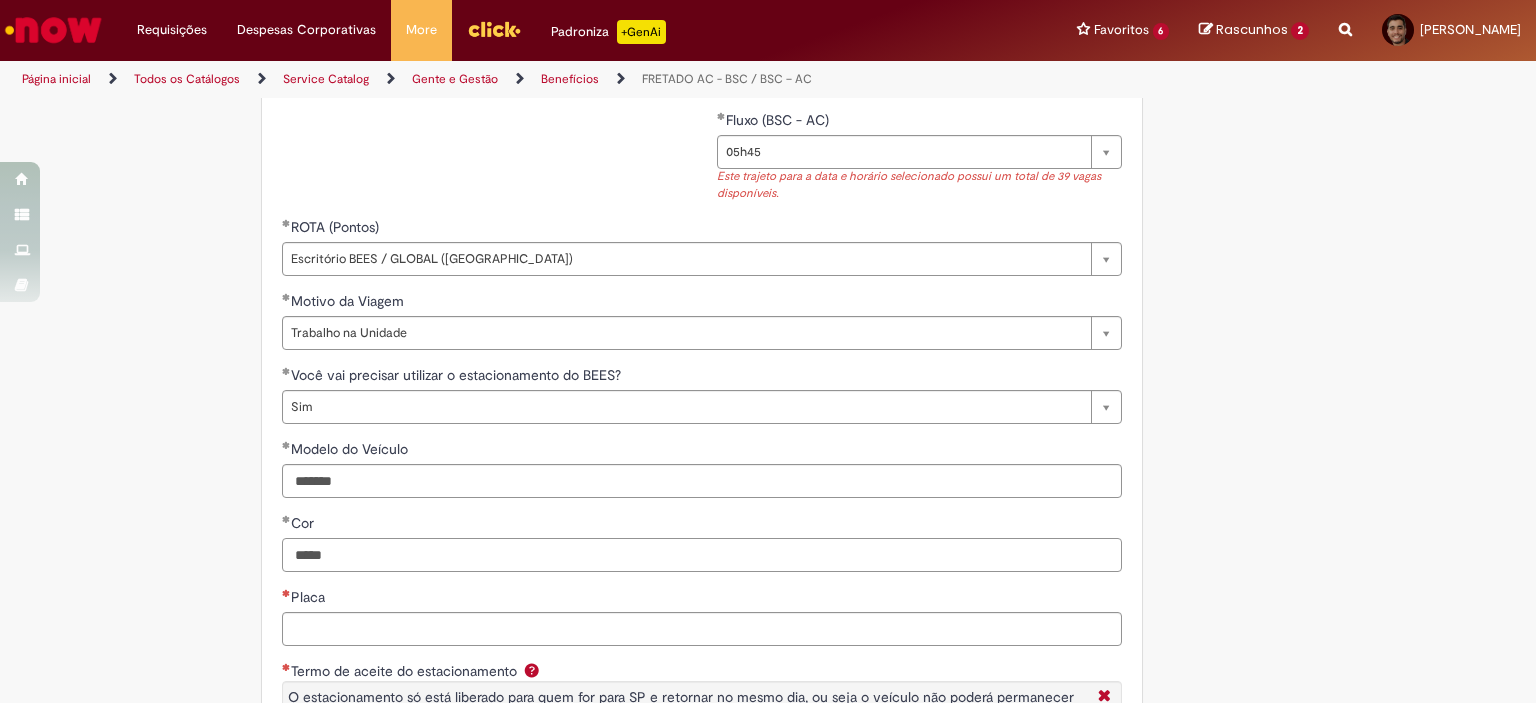 type on "*****" 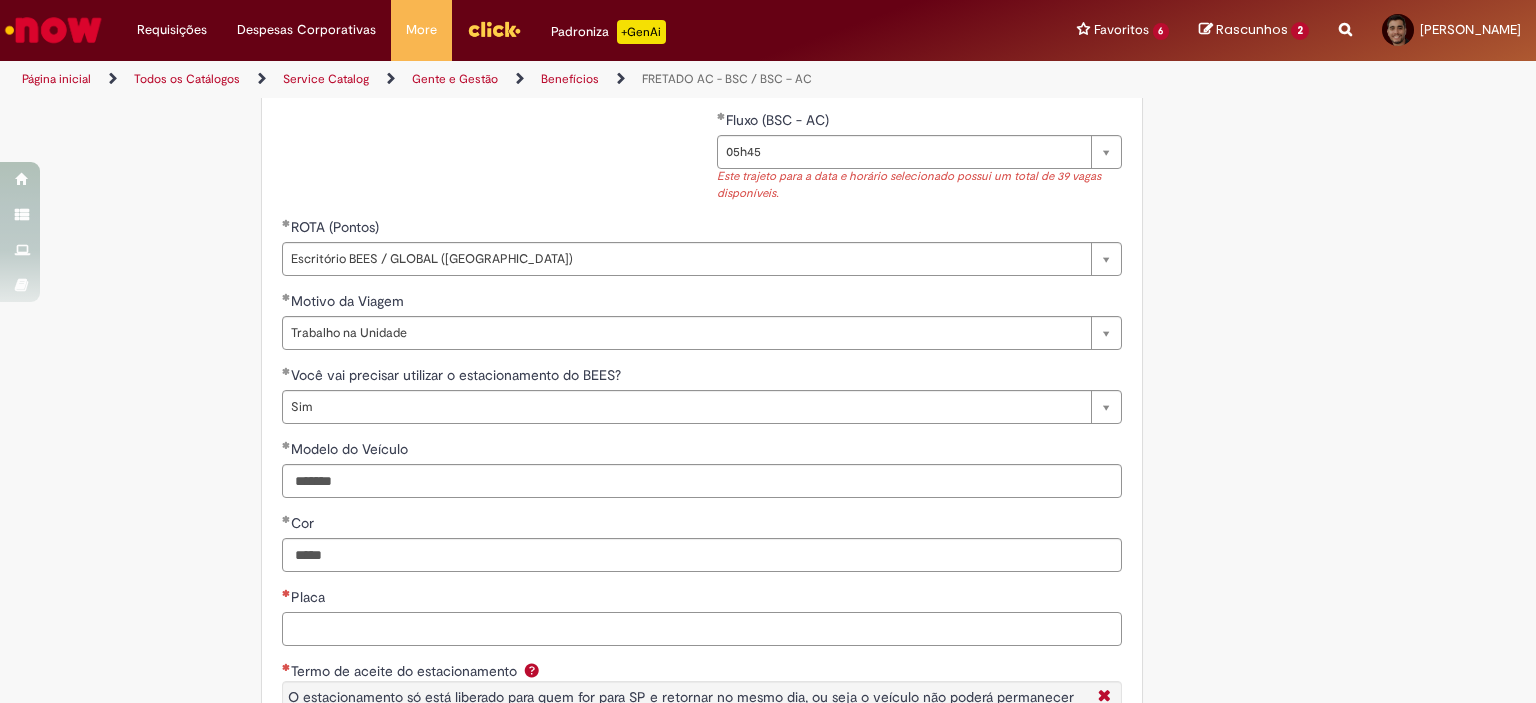 click on "Placa" at bounding box center [702, 629] 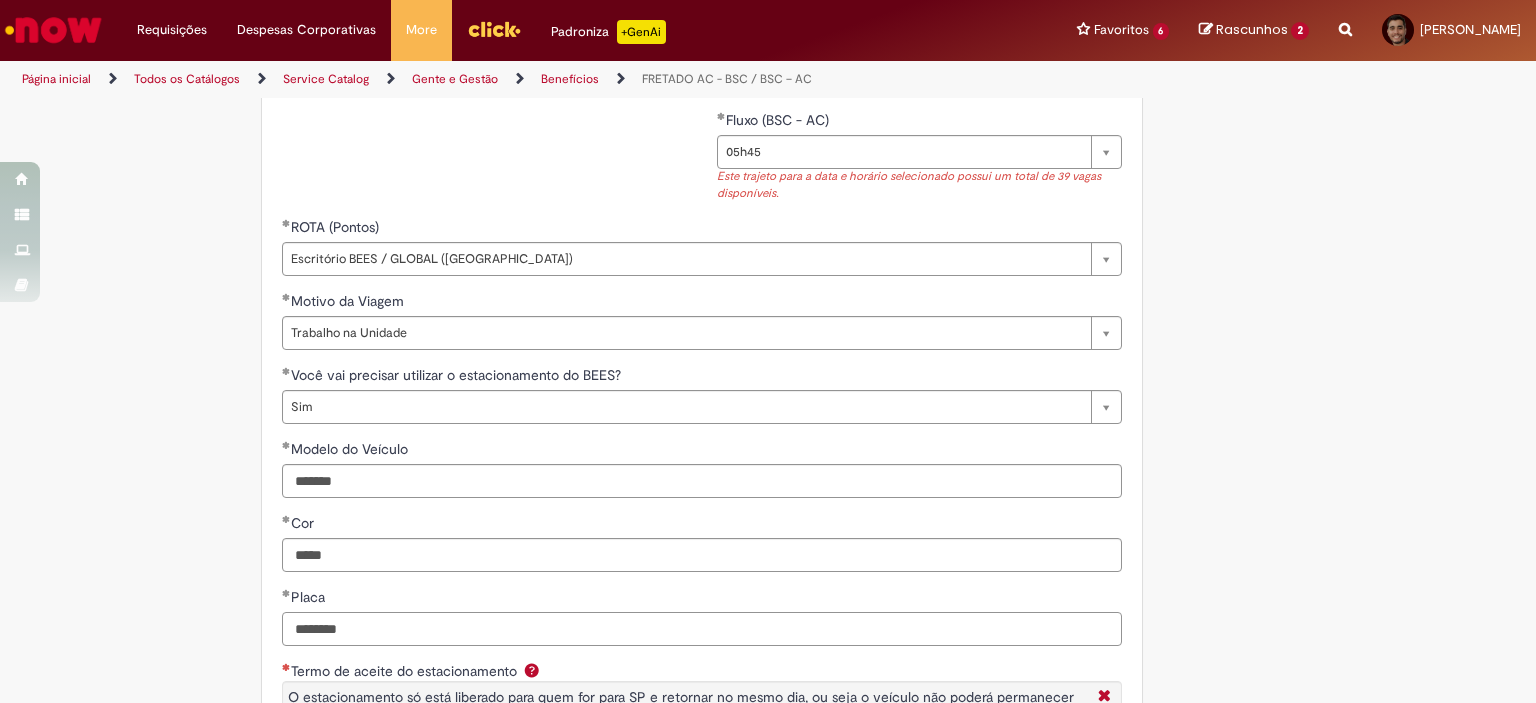 type on "********" 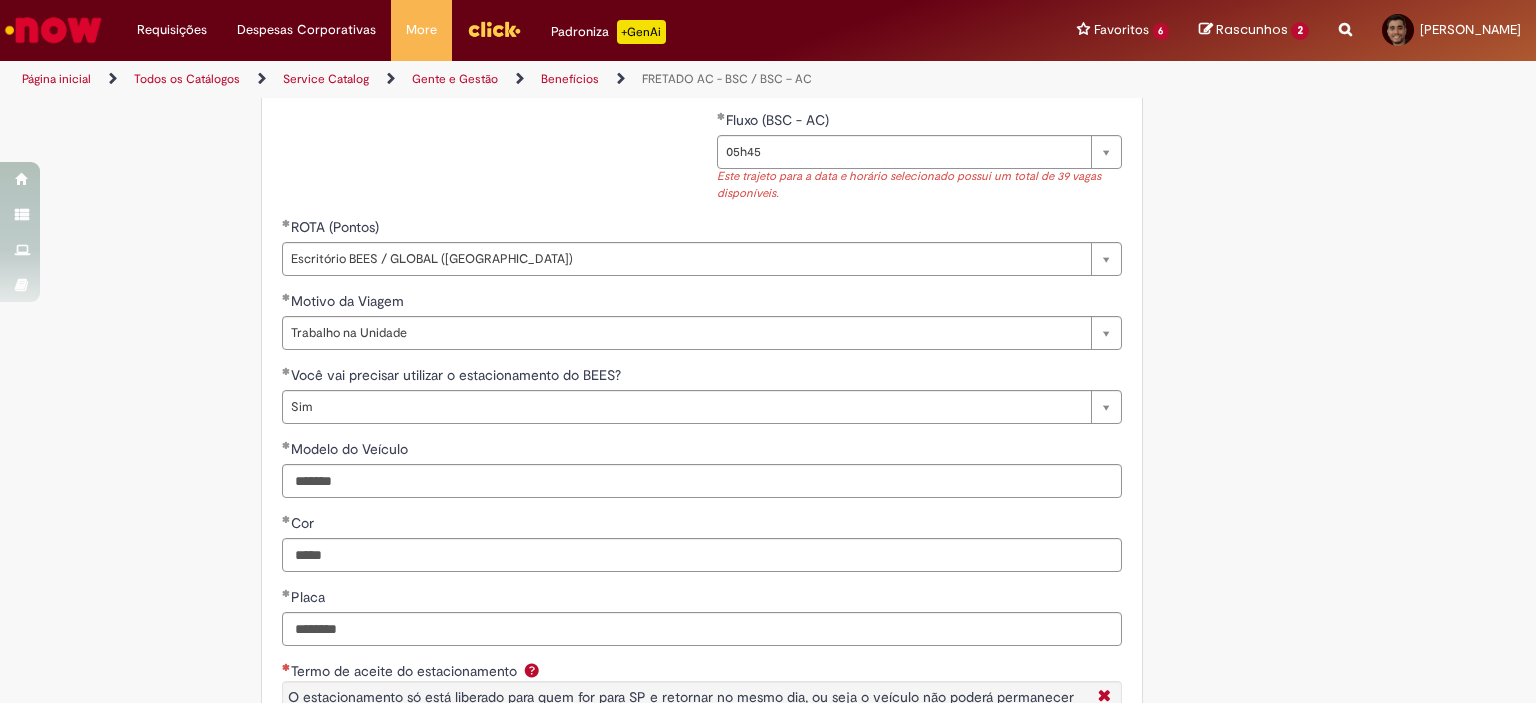click on "**********" at bounding box center [670, 135] 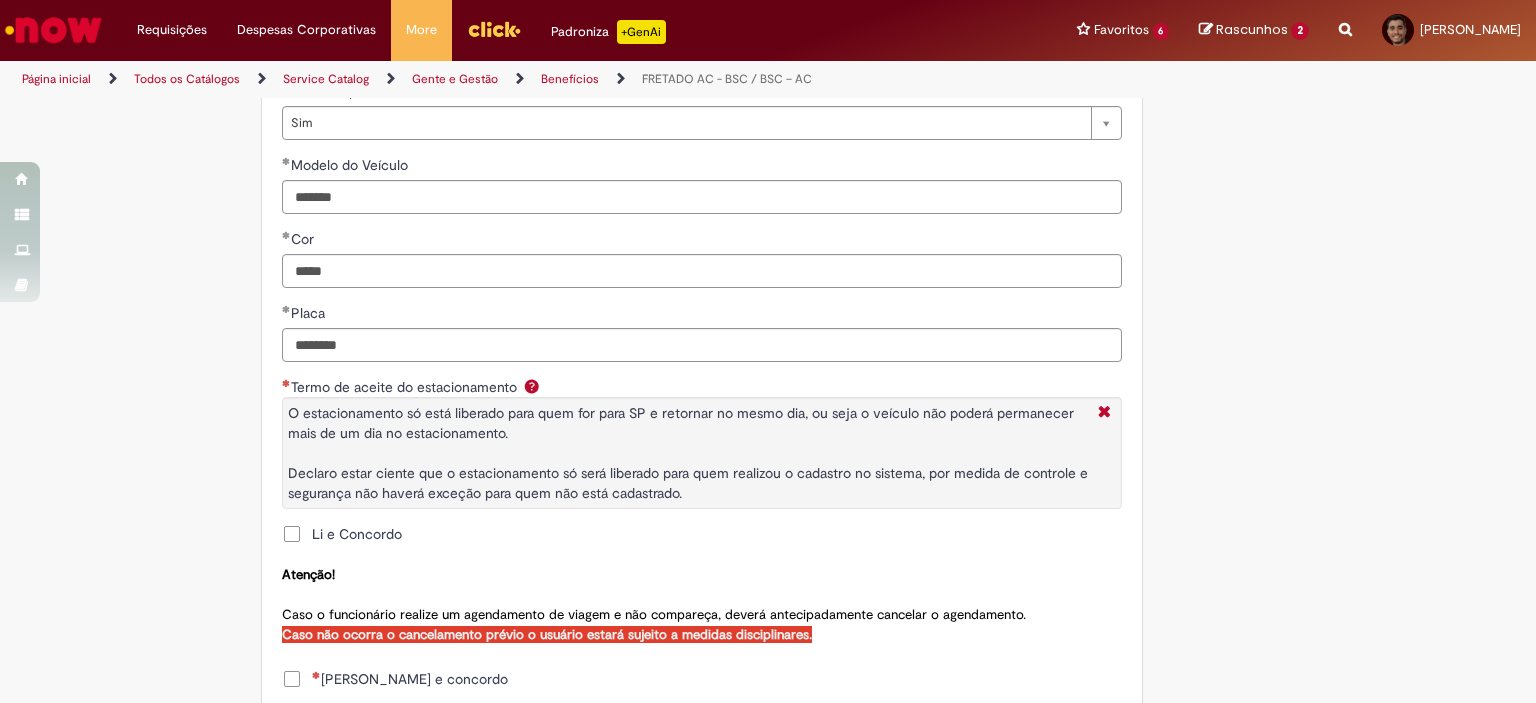 scroll, scrollTop: 1316, scrollLeft: 0, axis: vertical 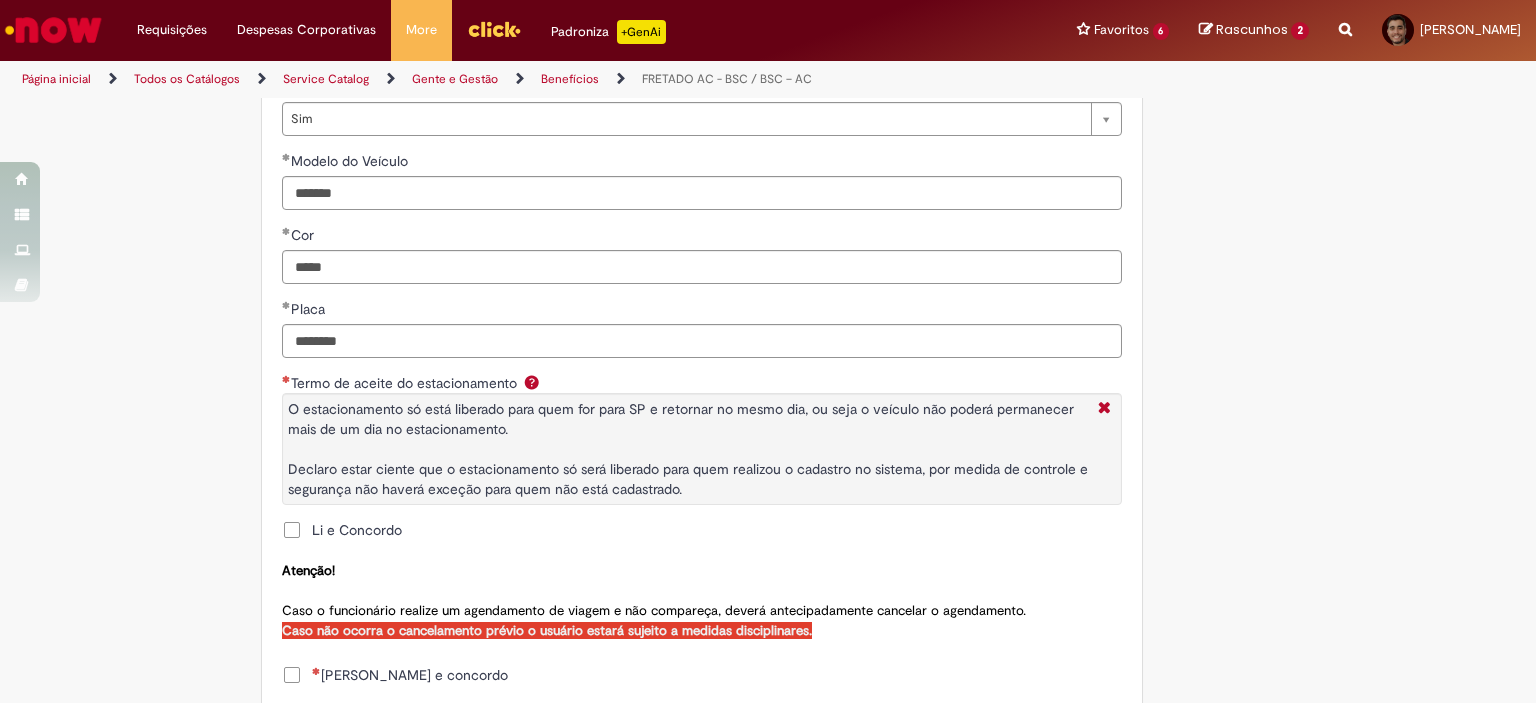 click on "Li e Concordo" at bounding box center (357, 530) 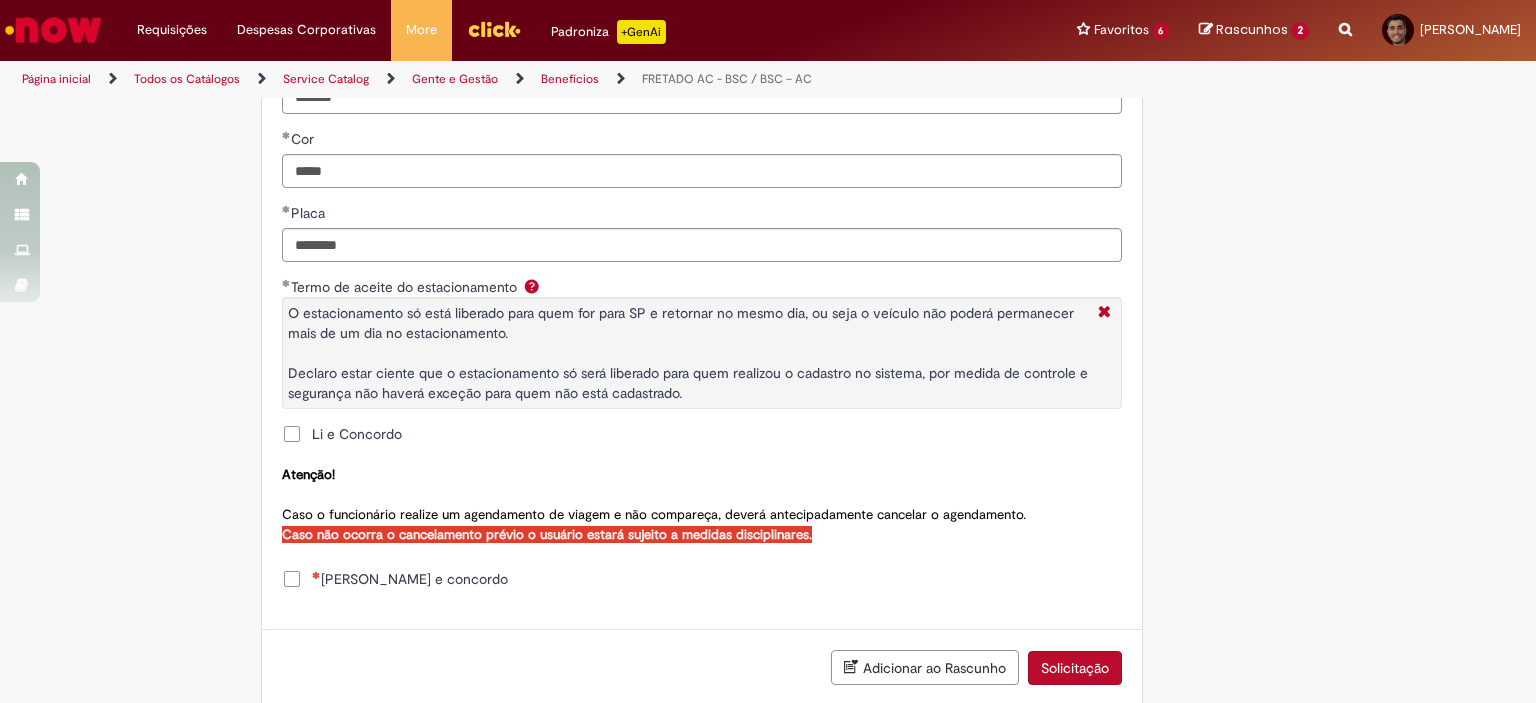 scroll, scrollTop: 1419, scrollLeft: 0, axis: vertical 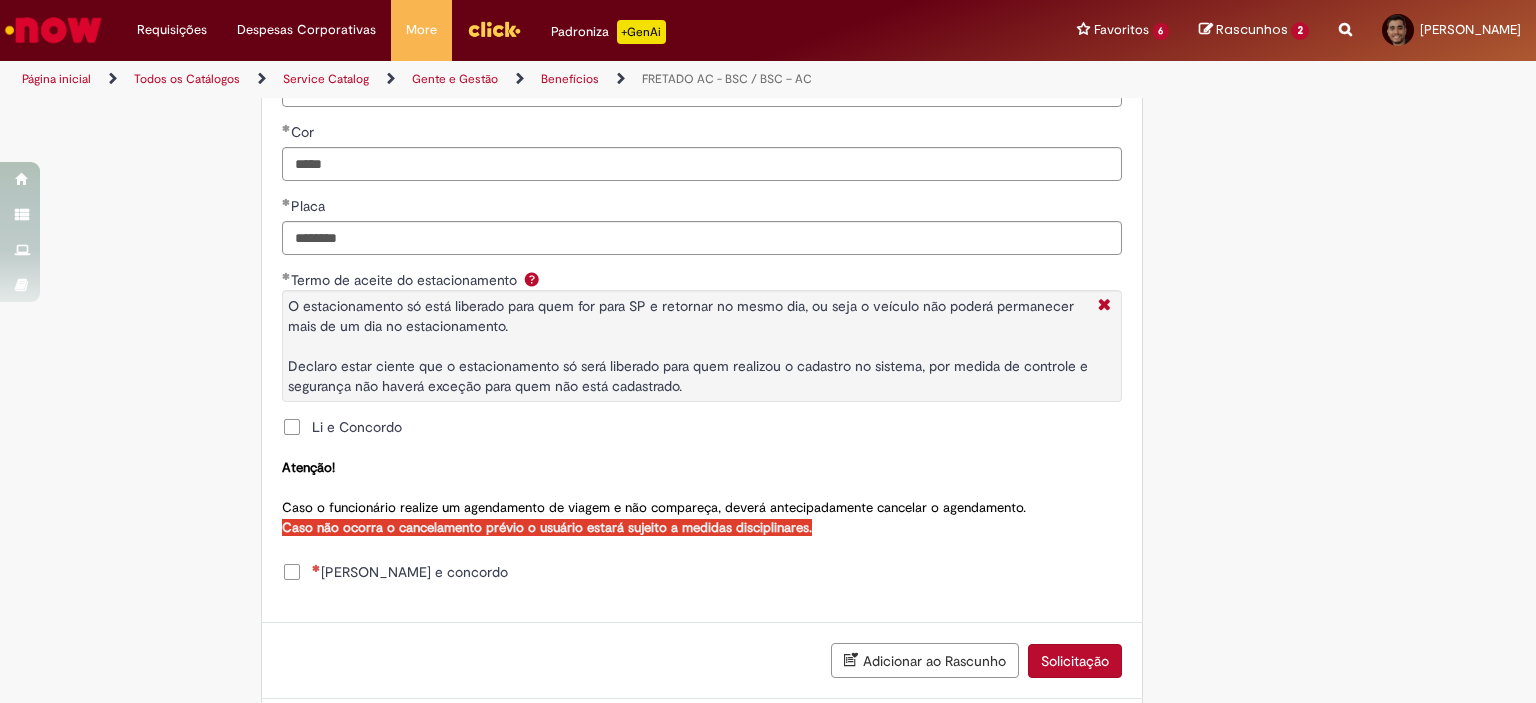 click on "[PERSON_NAME] e concordo" at bounding box center (410, 572) 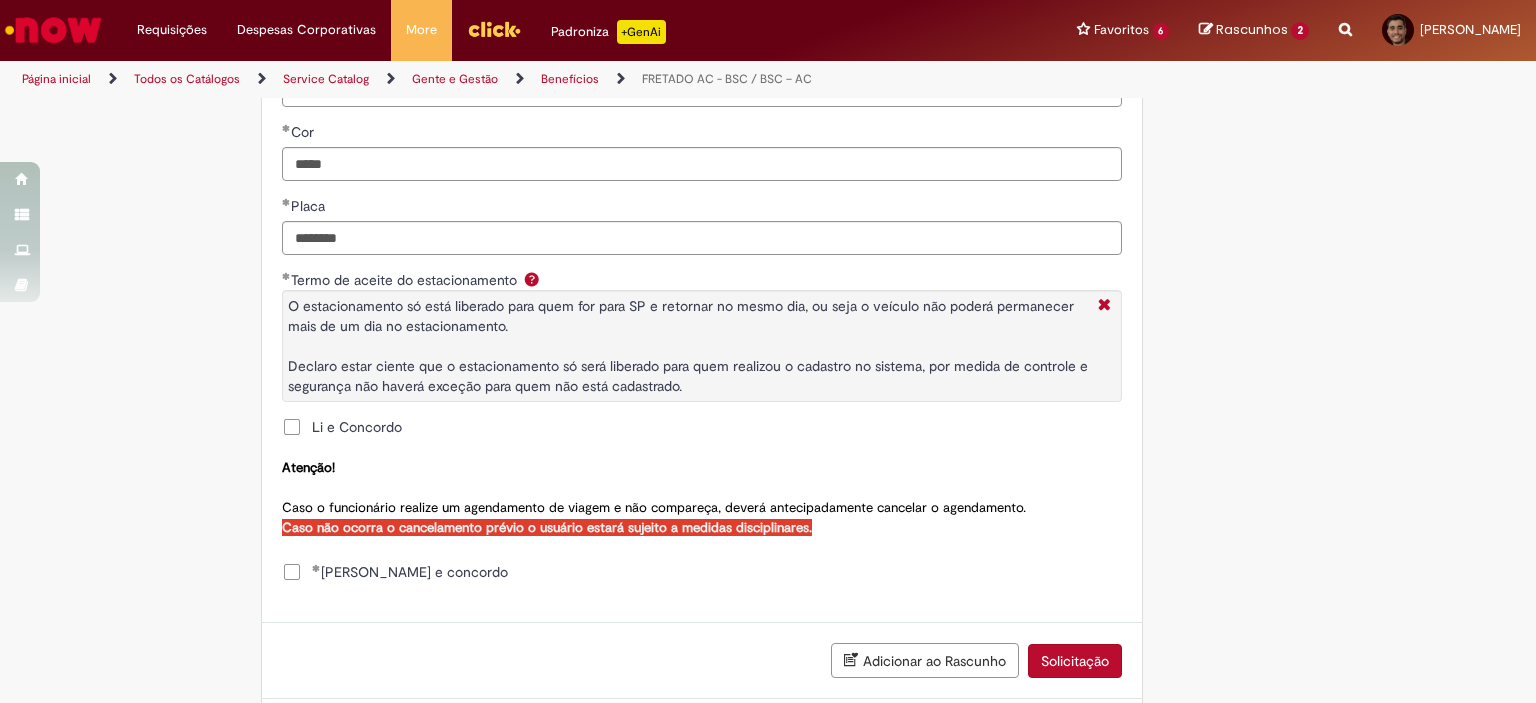 click on "**********" at bounding box center [670, -256] 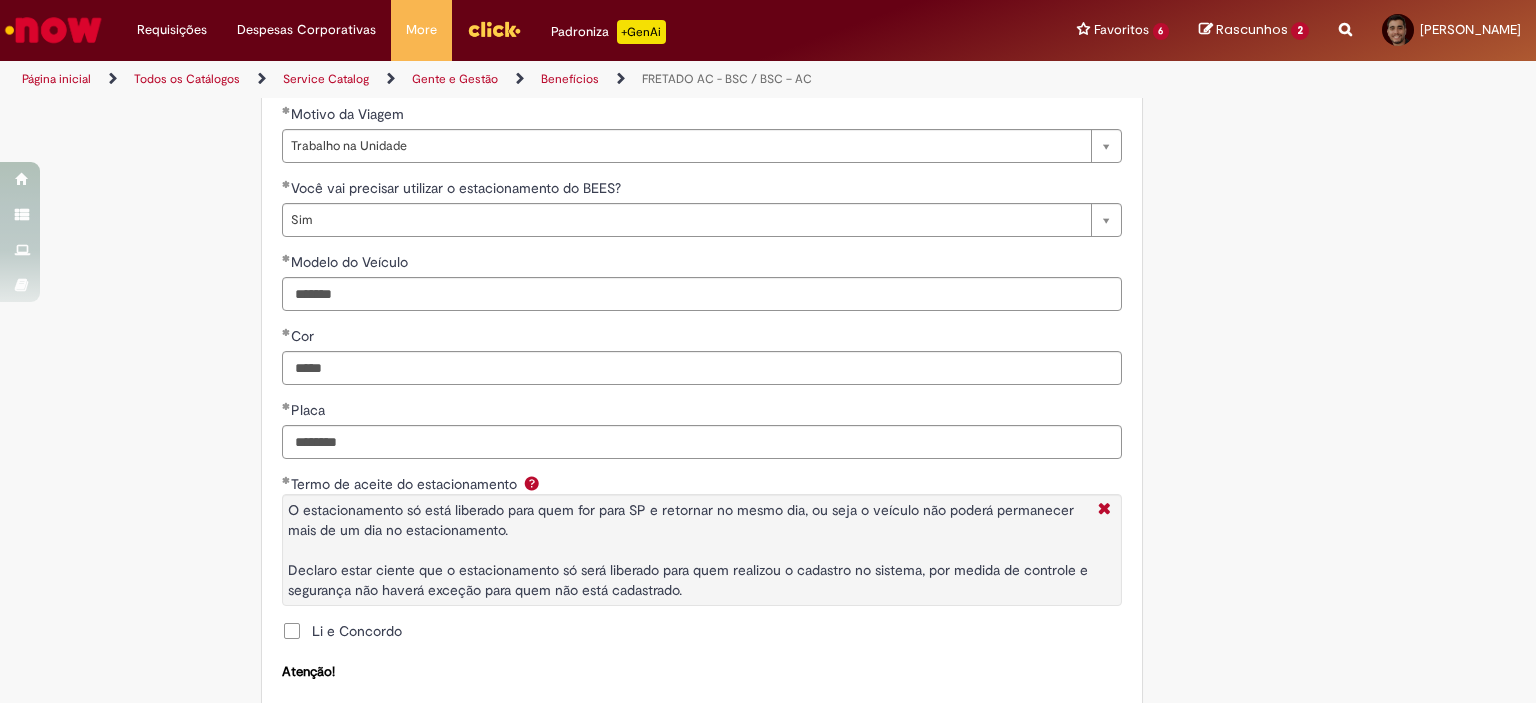 scroll, scrollTop: 1216, scrollLeft: 0, axis: vertical 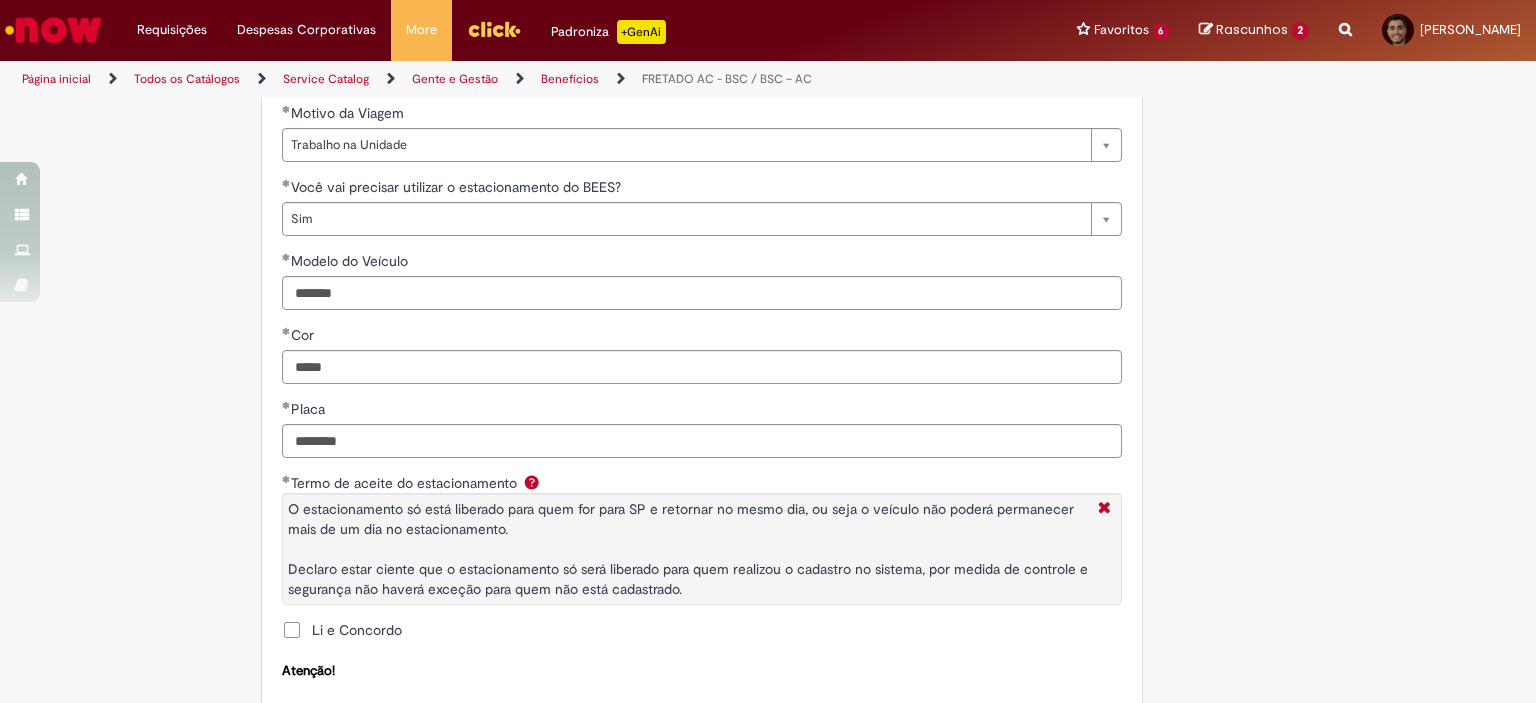 click on "**********" at bounding box center [670, -53] 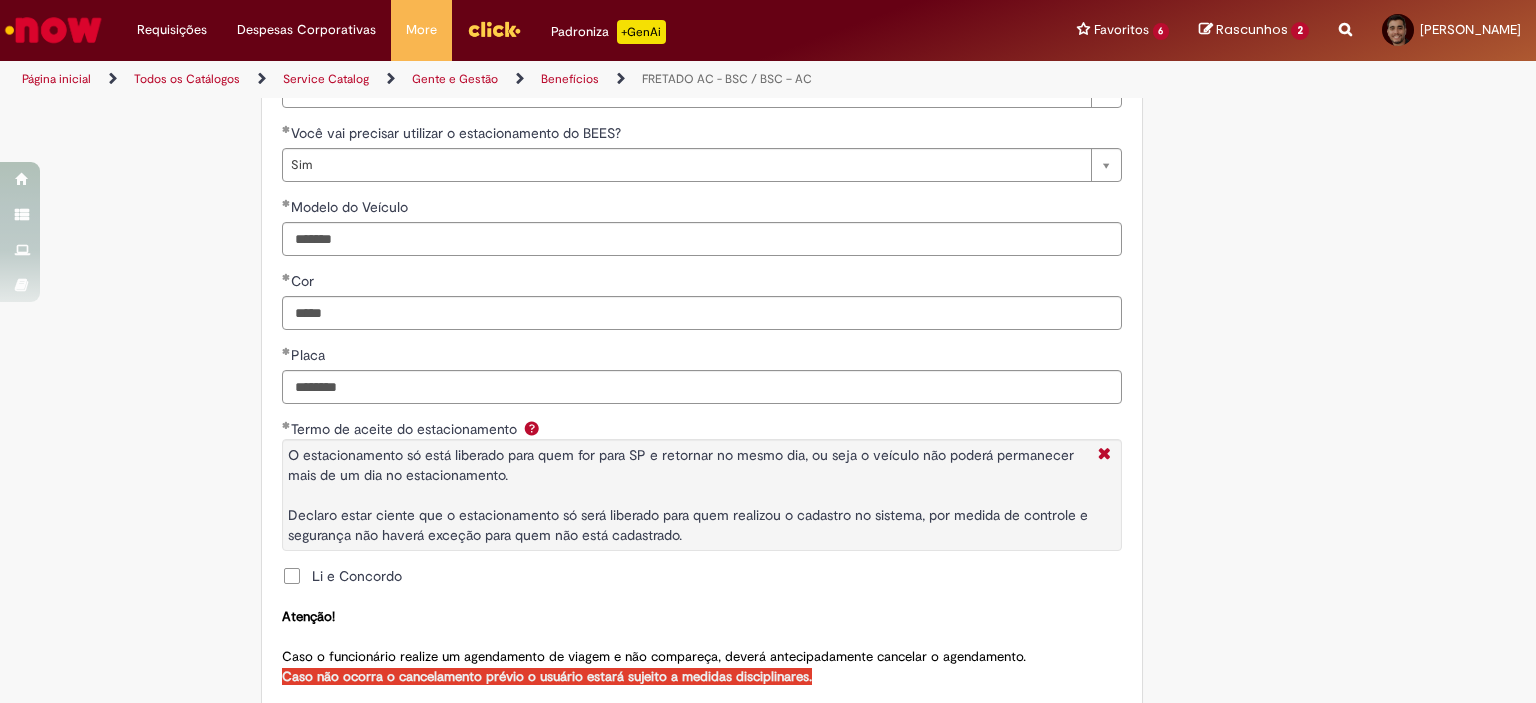 click on "**********" at bounding box center [670, -107] 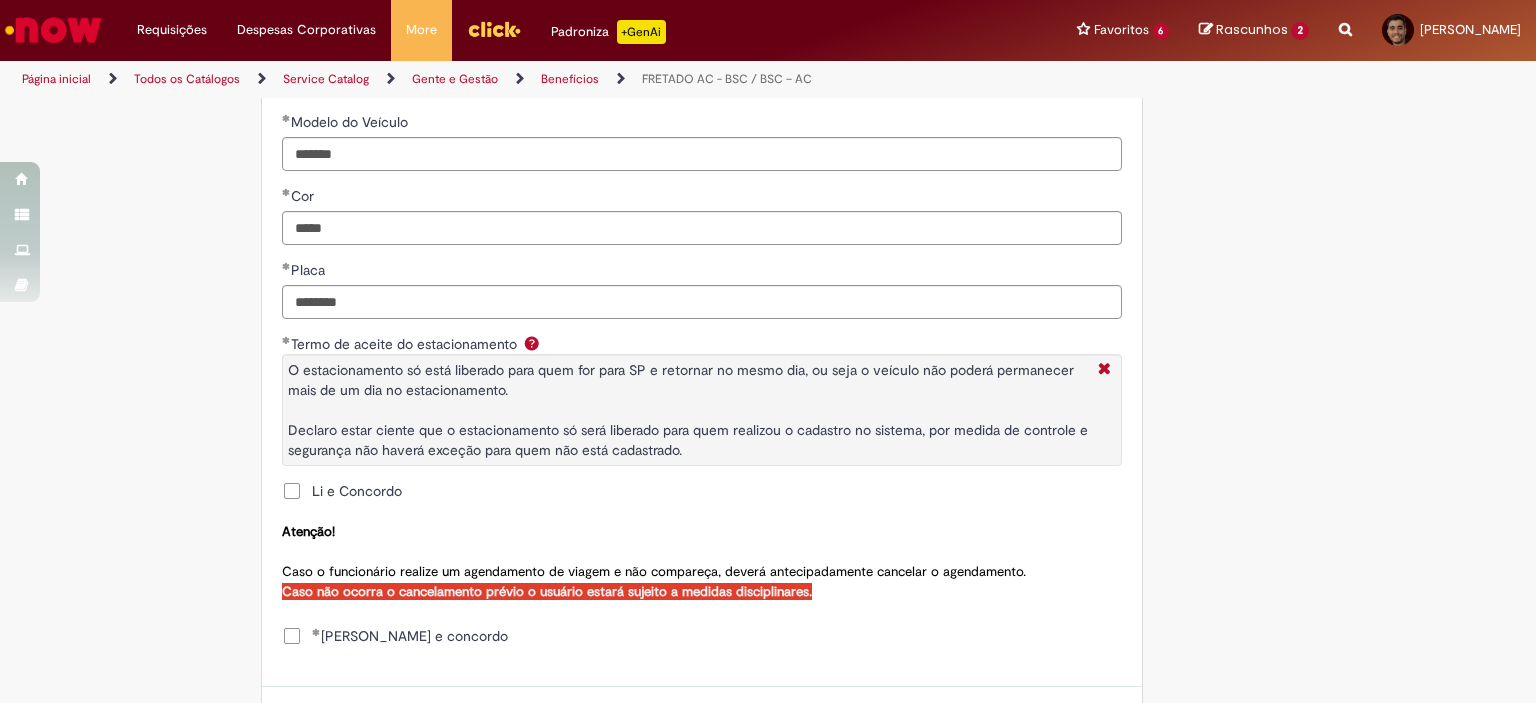 scroll, scrollTop: 1500, scrollLeft: 0, axis: vertical 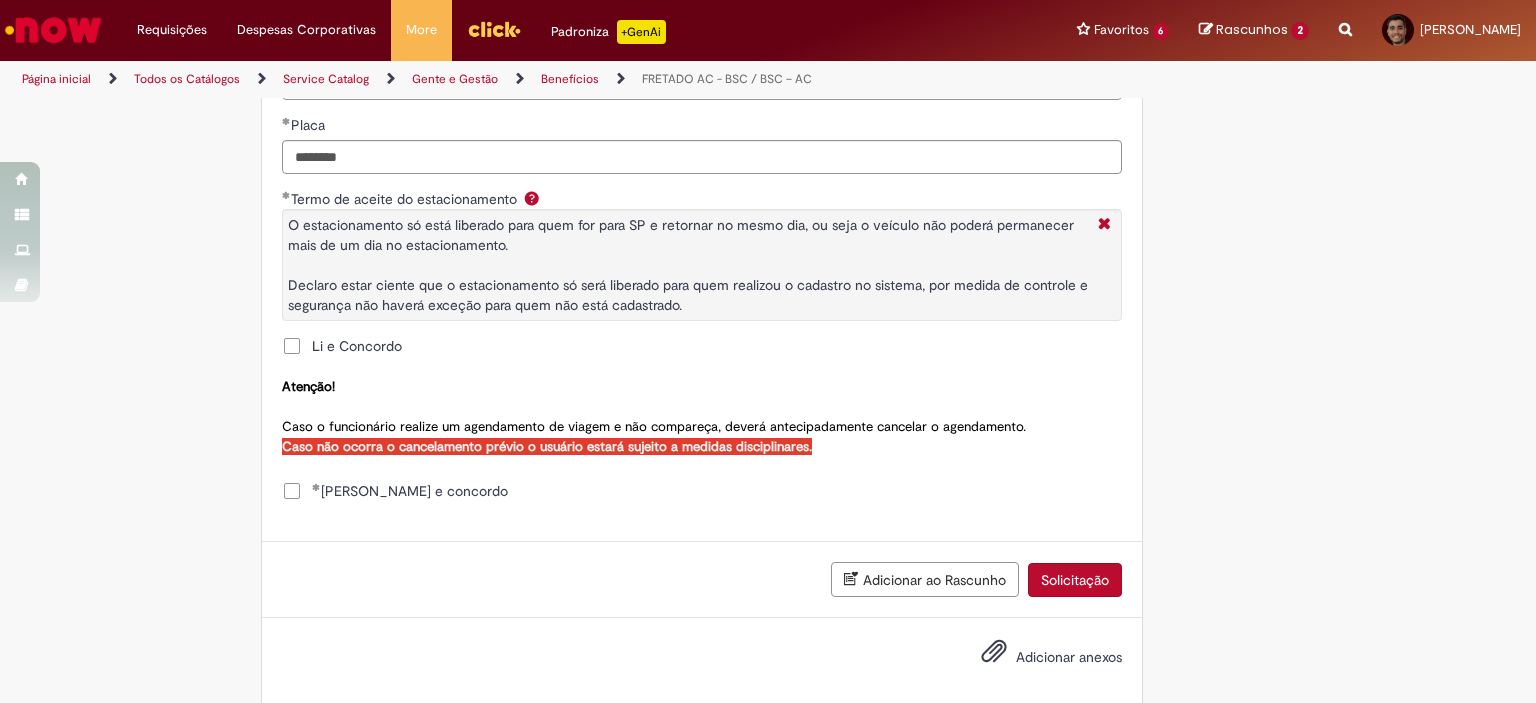 click on "Solicitação" at bounding box center (1075, 580) 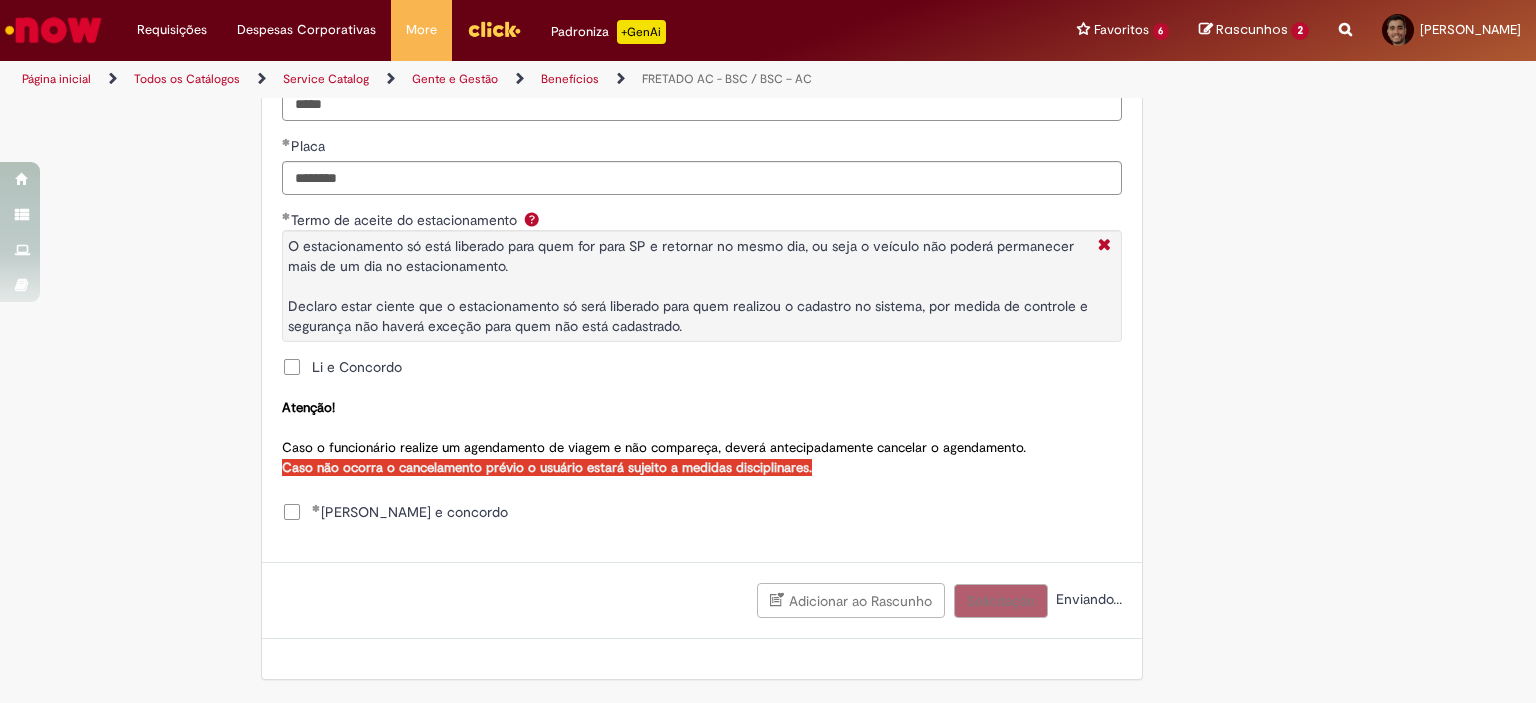 scroll, scrollTop: 1455, scrollLeft: 0, axis: vertical 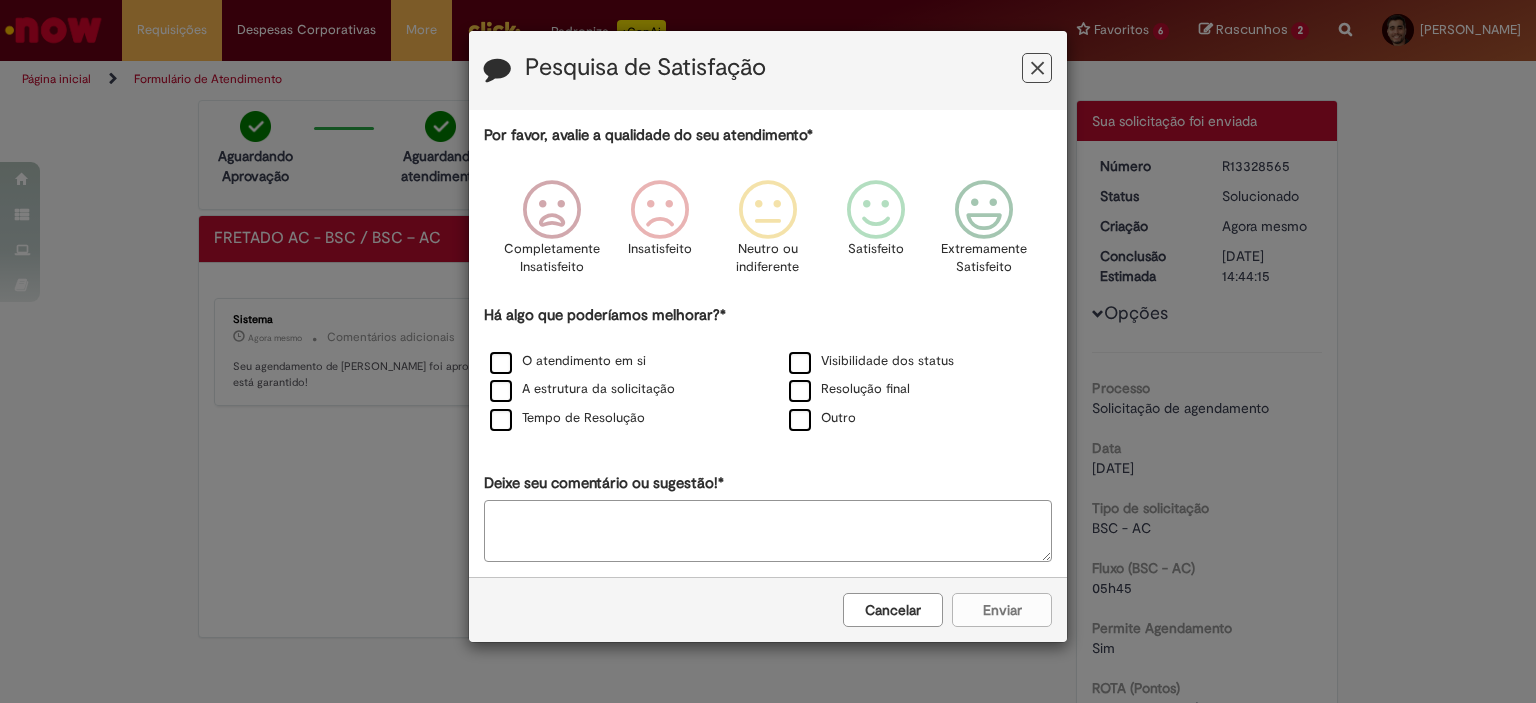 click on "Cancelar" at bounding box center (893, 610) 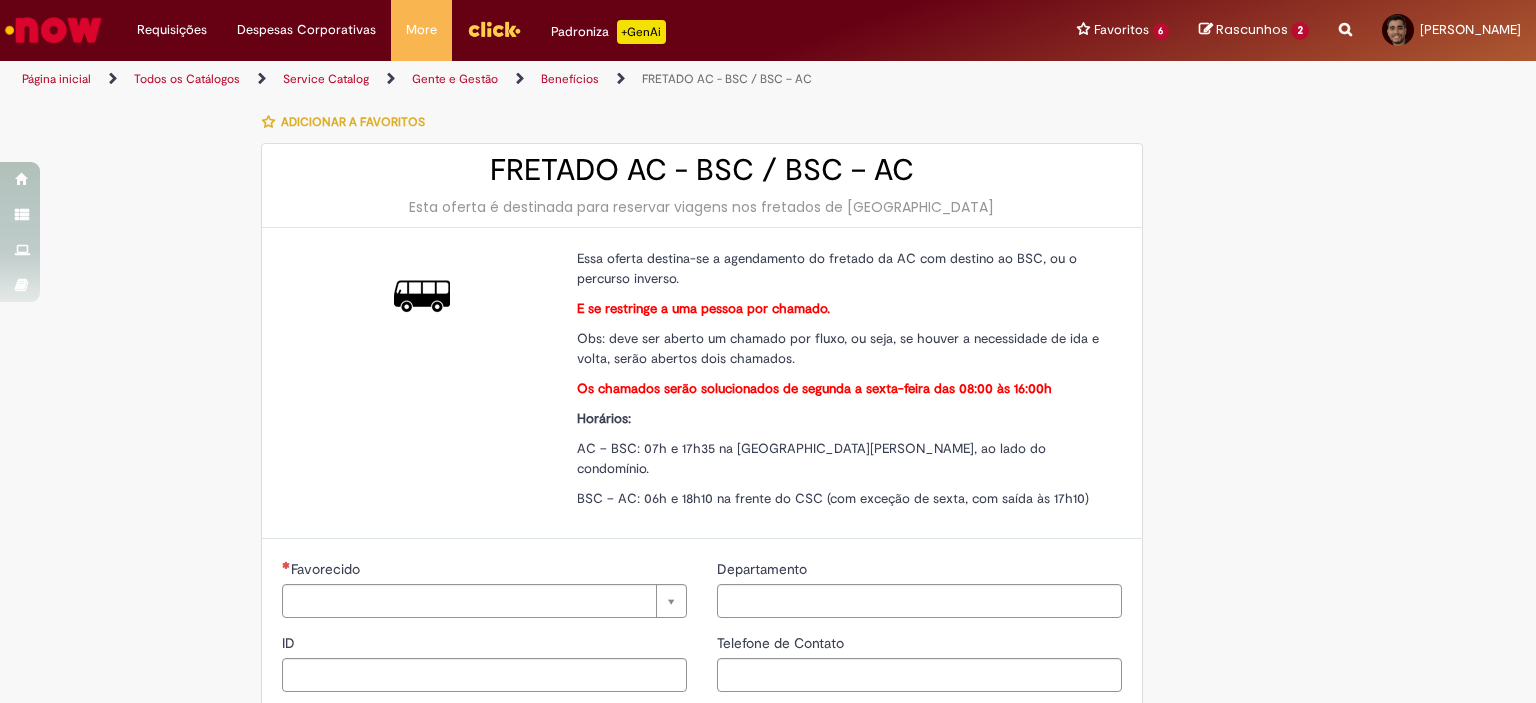 type on "********" 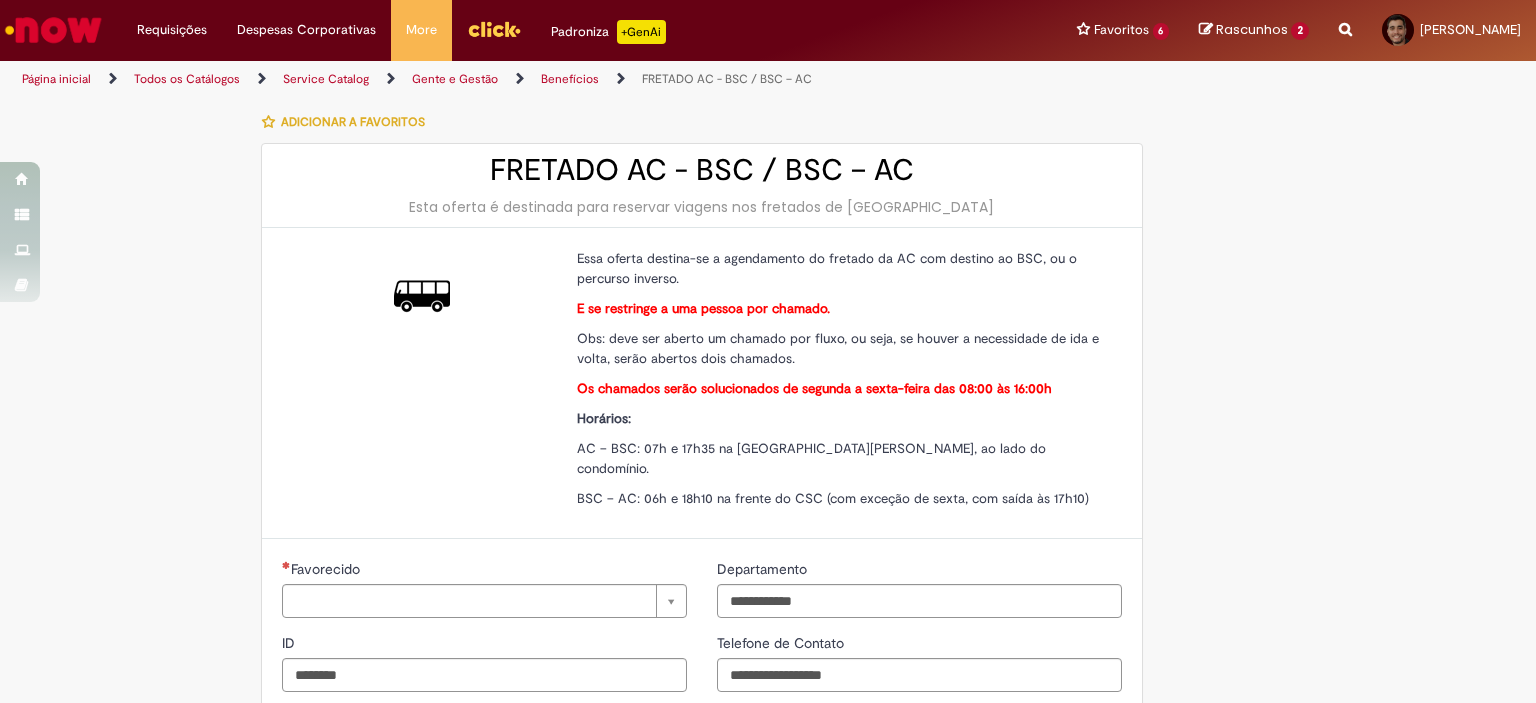 type on "**********" 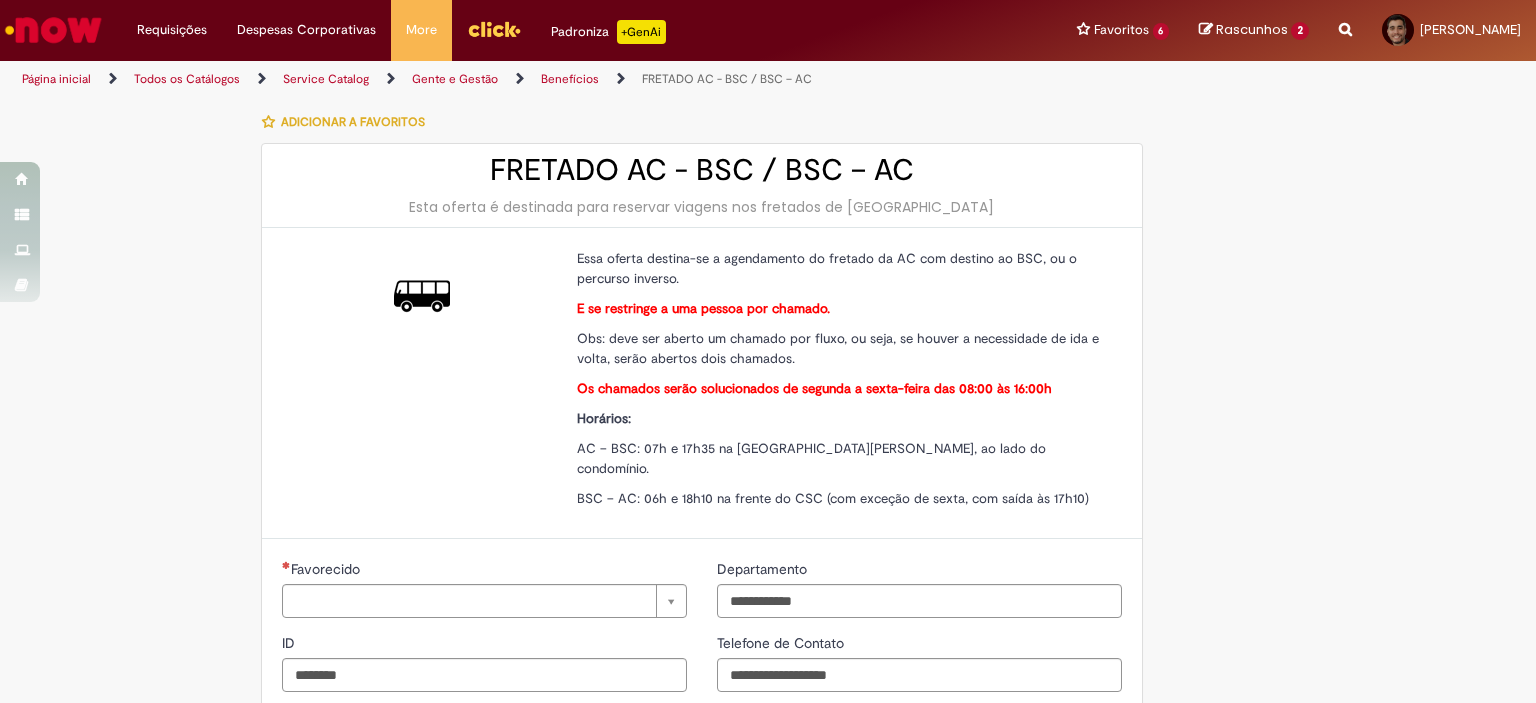 type on "**********" 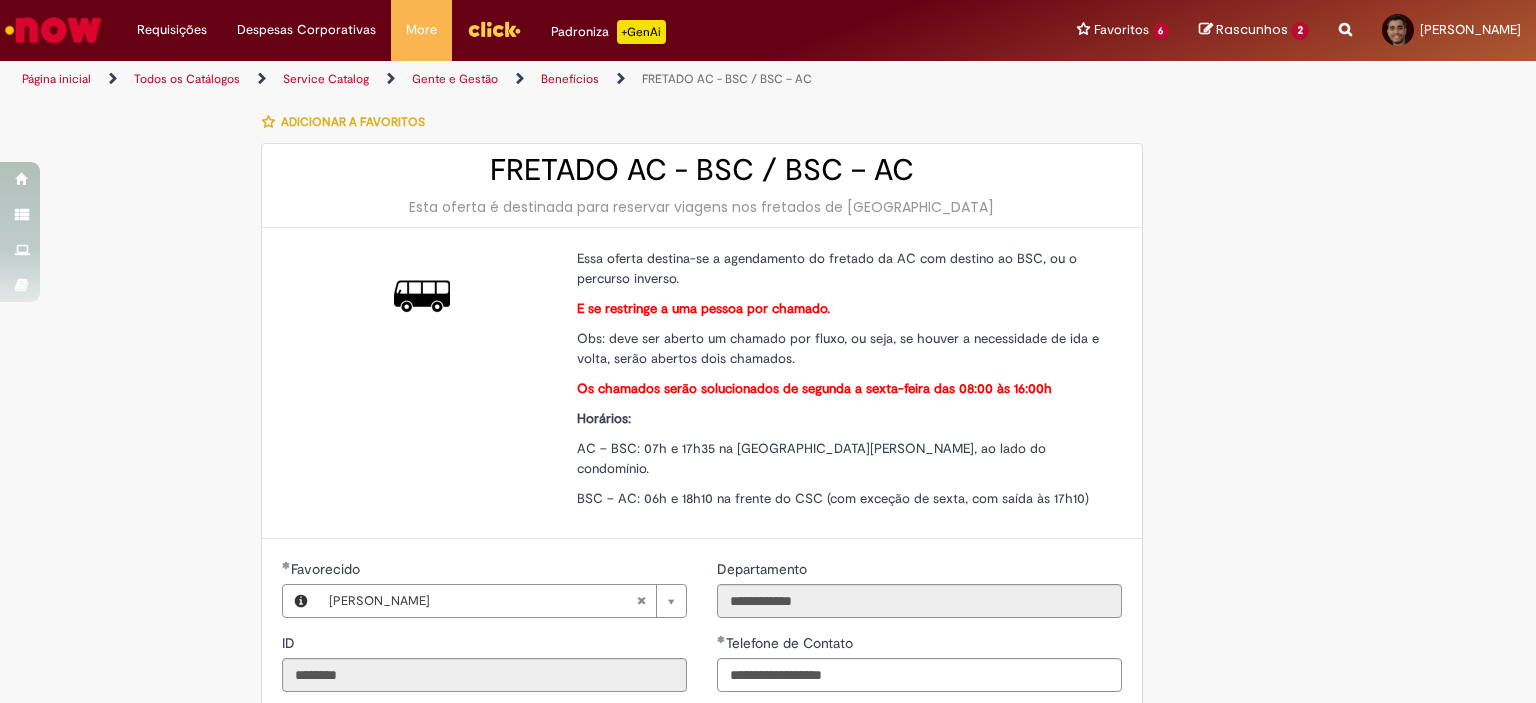 type on "**********" 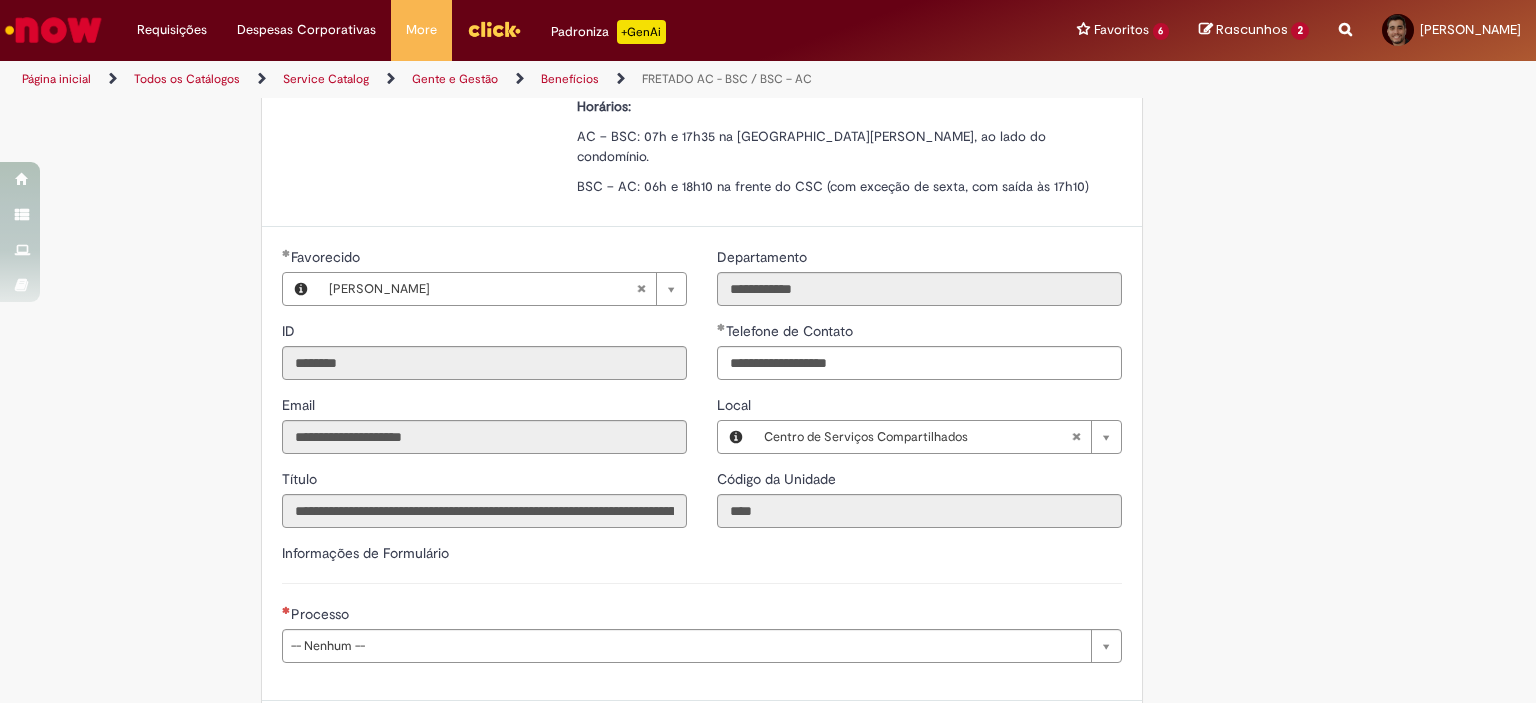 scroll, scrollTop: 472, scrollLeft: 0, axis: vertical 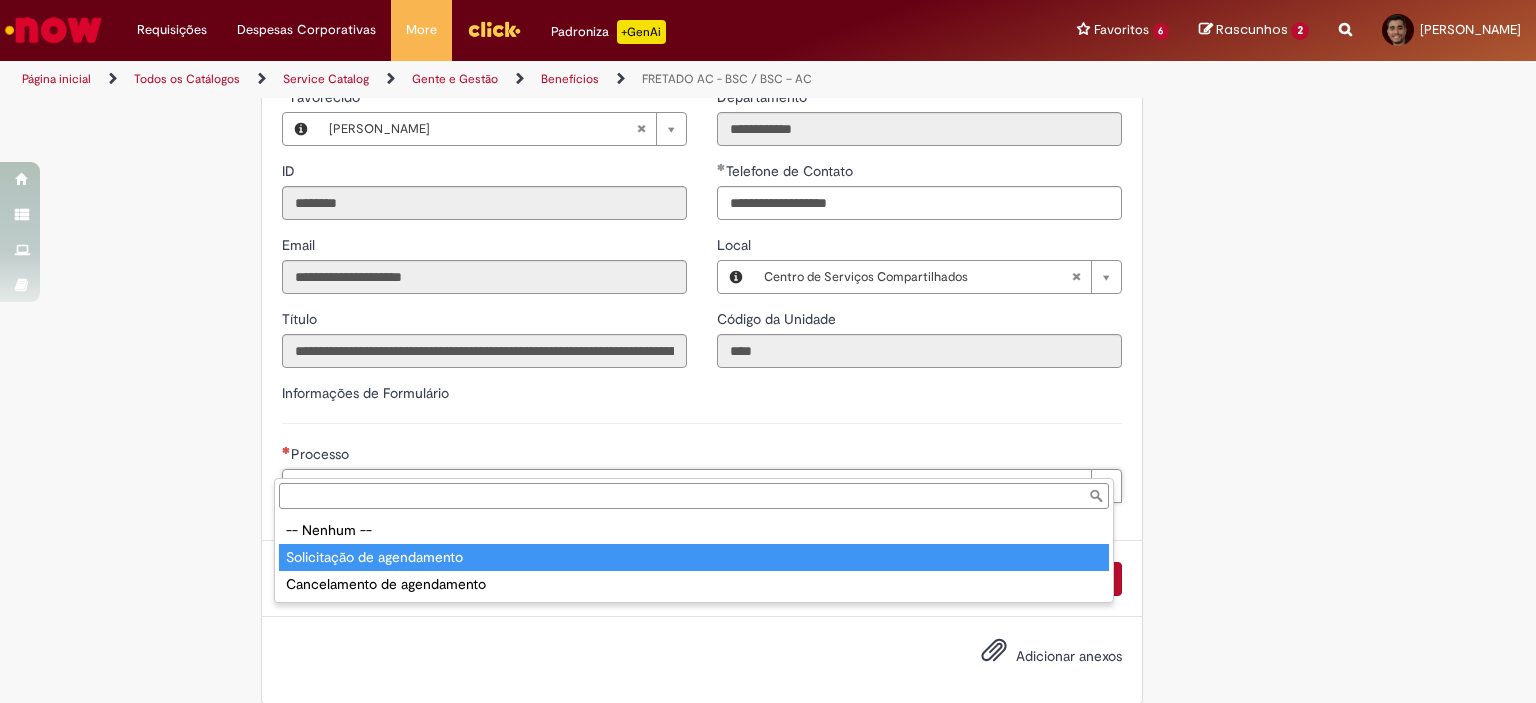 type on "**********" 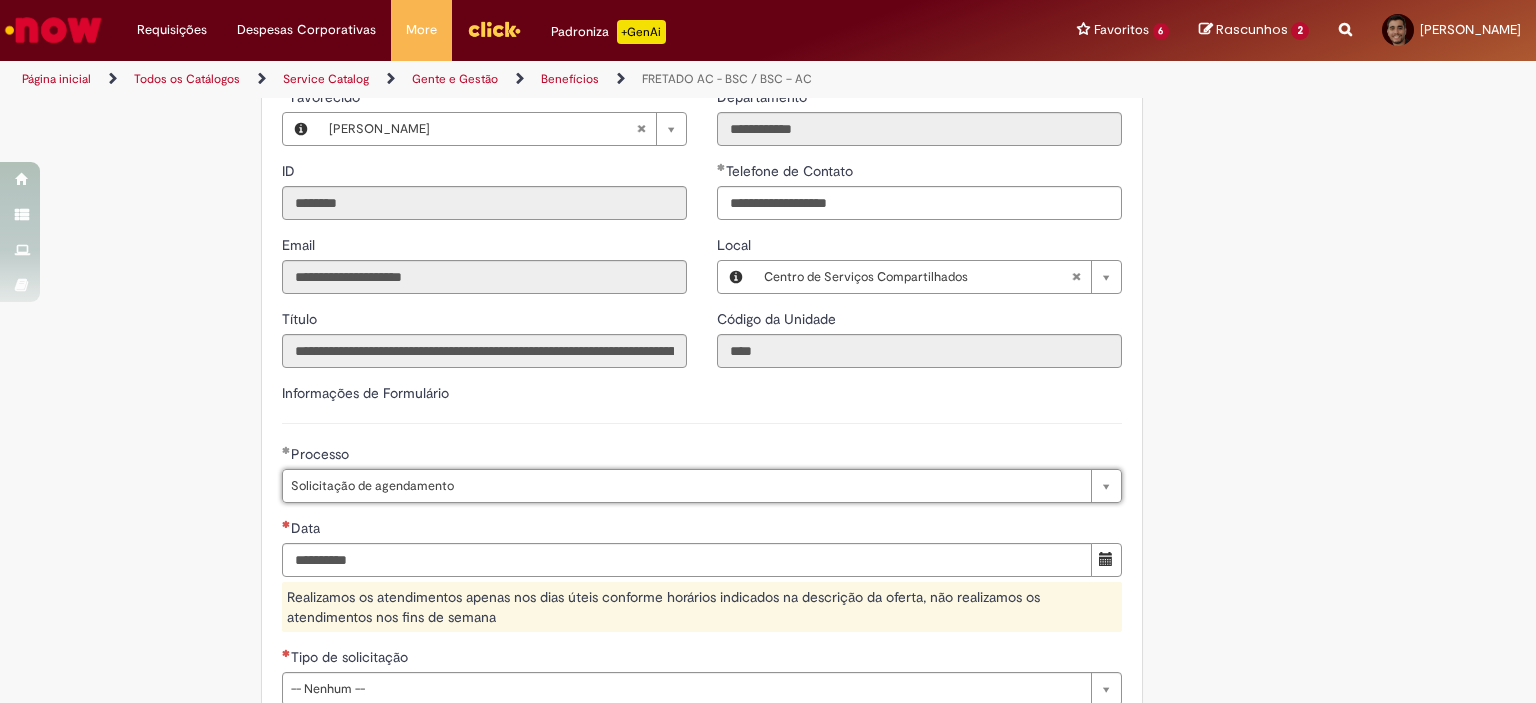 click on "Tire dúvidas com LupiAssist    +GenAI
Oi! Eu sou LupiAssist, uma Inteligência Artificial Generativa em constante aprendizado   Meu conteúdo é monitorado para trazer uma melhor experiência
Dúvidas comuns:
Só mais um instante, estou consultando nossas bases de conhecimento  e escrevendo a melhor resposta pra você!
Title
Lorem ipsum dolor sit amet    Fazer uma nova pergunta
Gerei esta resposta utilizando IA Generativa em conjunto com os nossos padrões. Em caso de divergência, os documentos oficiais prevalecerão.
Saiba mais em:
Ou ligue para:
E aí, te ajudei?
Sim, obrigado!" at bounding box center (768, 424) 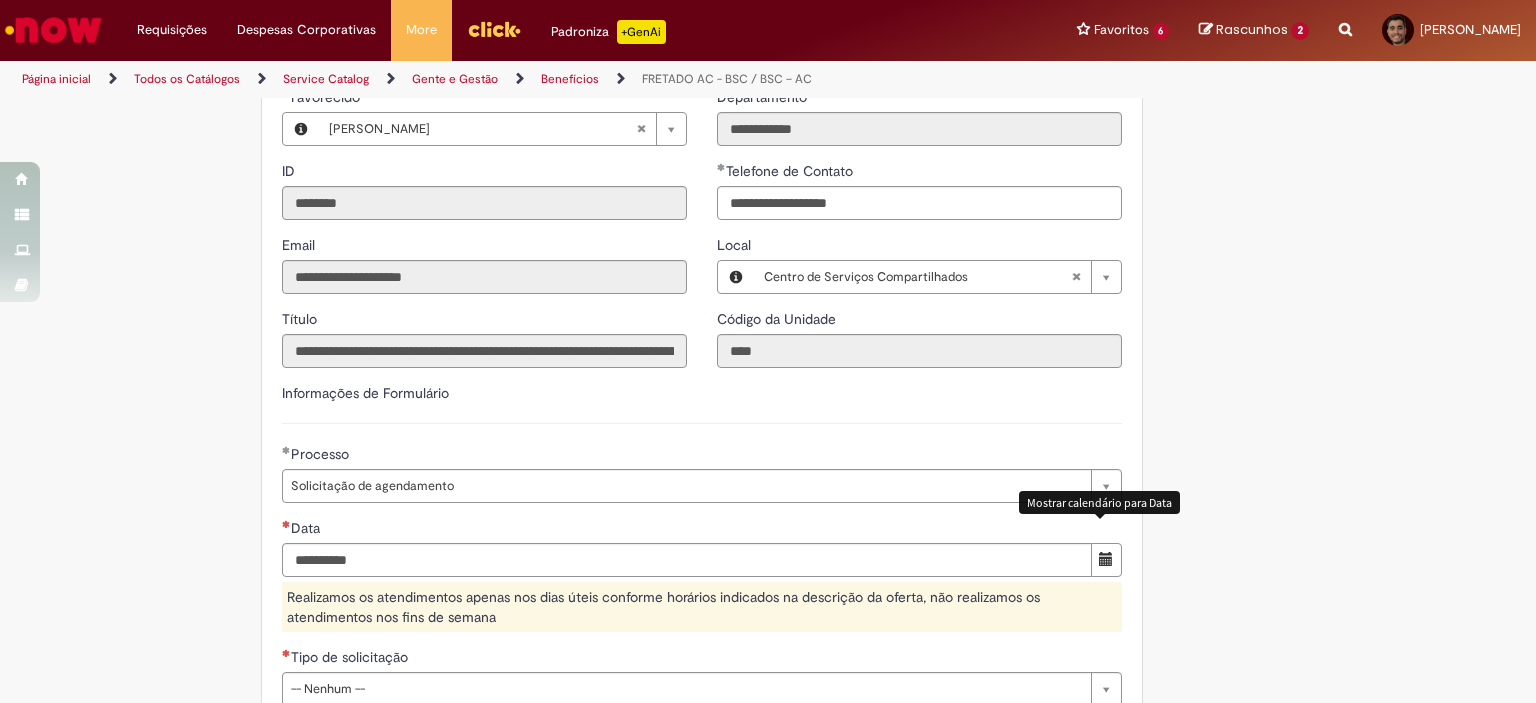 click at bounding box center (1106, 560) 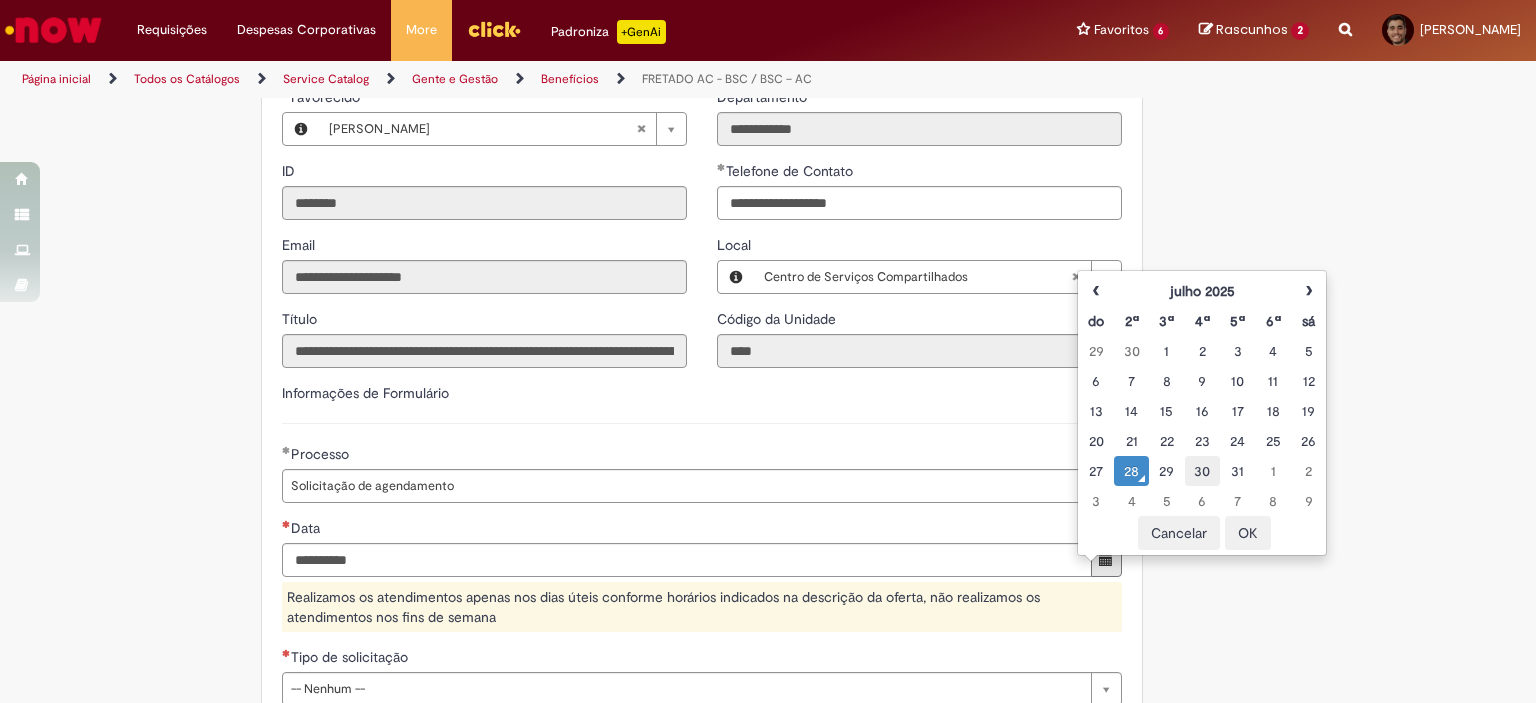 click on "30" at bounding box center [1202, 471] 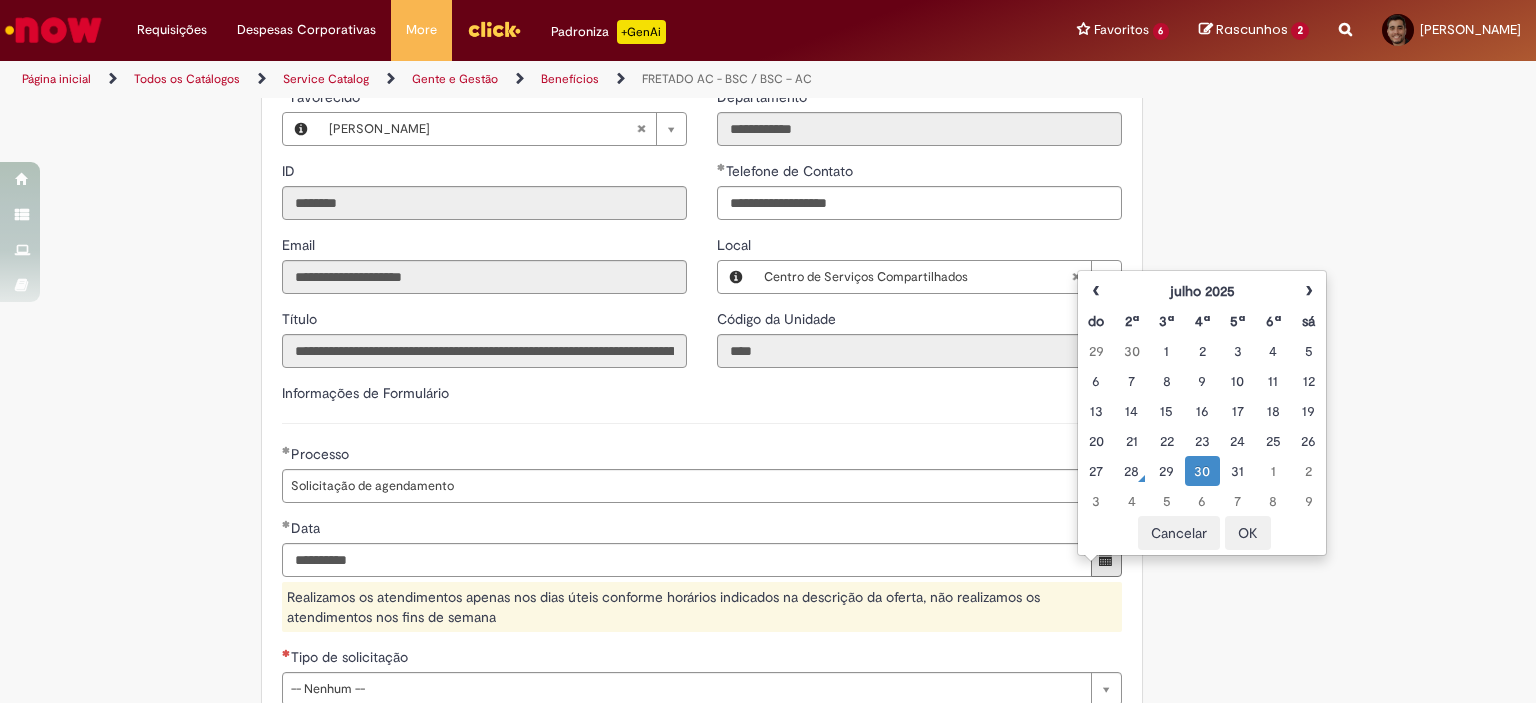 click on "OK" at bounding box center (1248, 533) 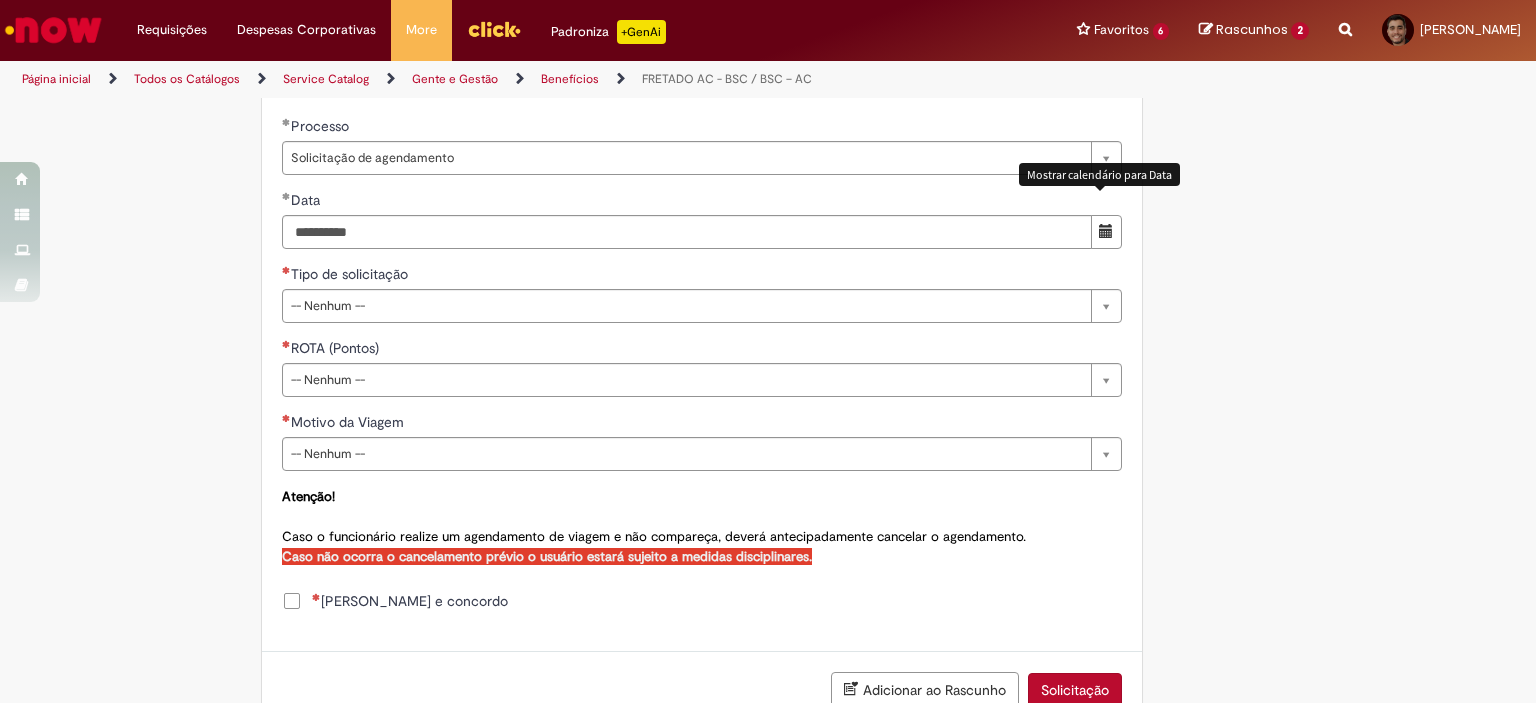 scroll, scrollTop: 728, scrollLeft: 0, axis: vertical 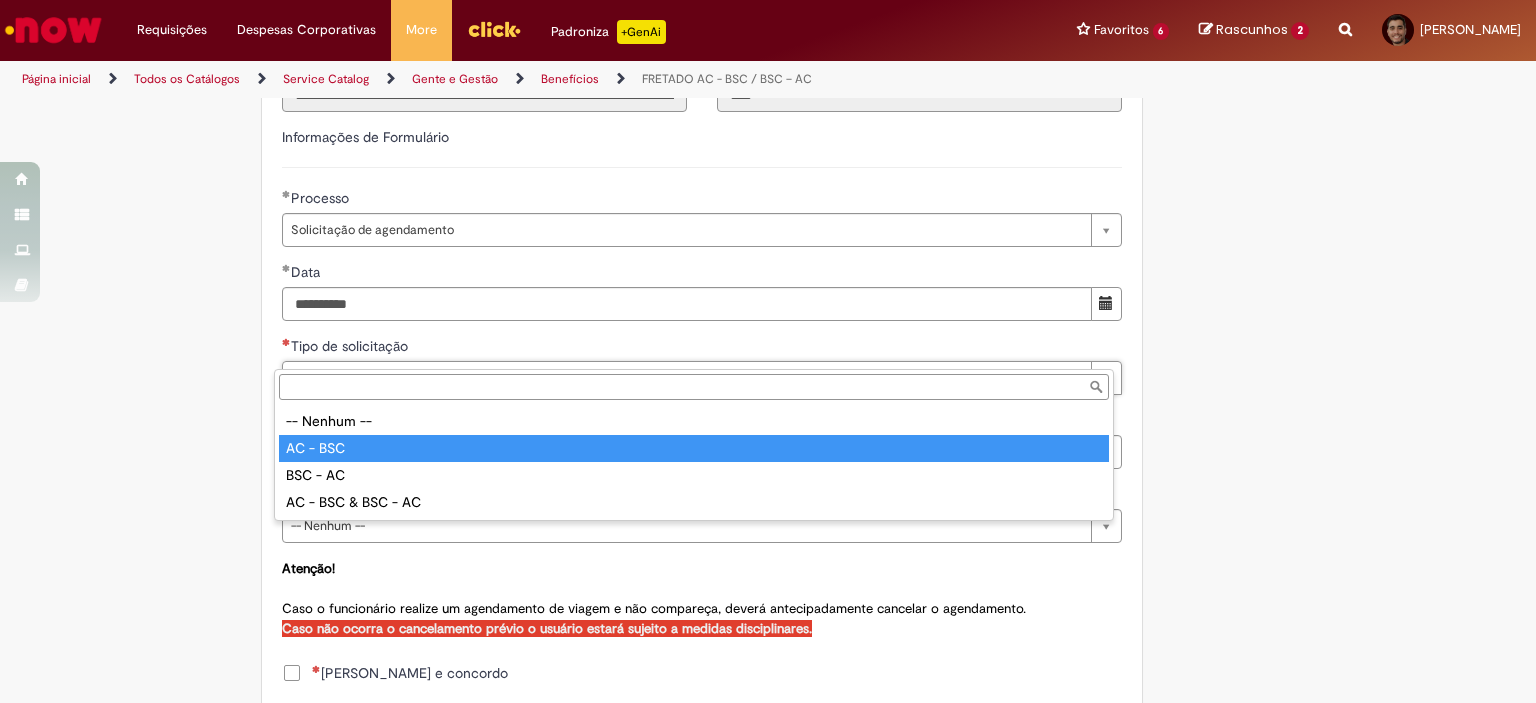 type on "********" 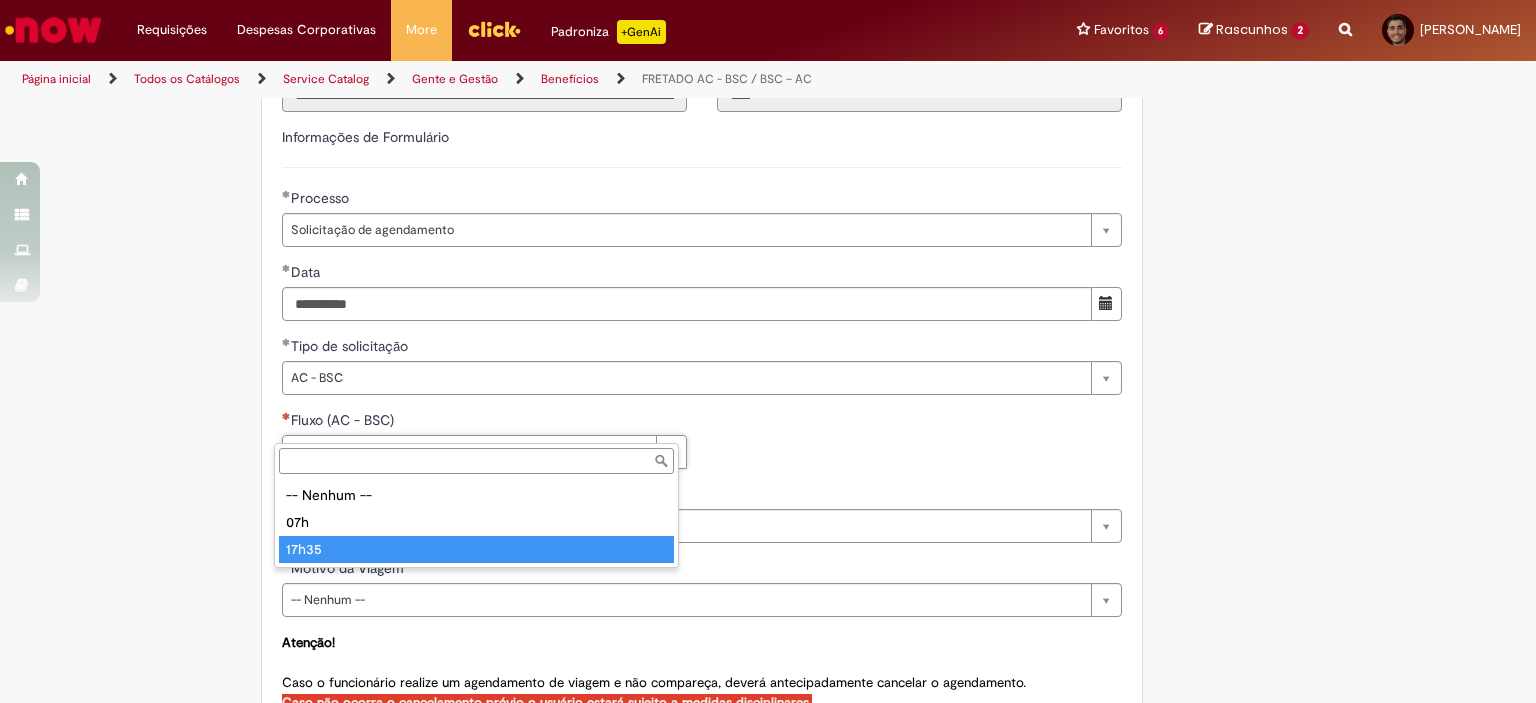 type on "*****" 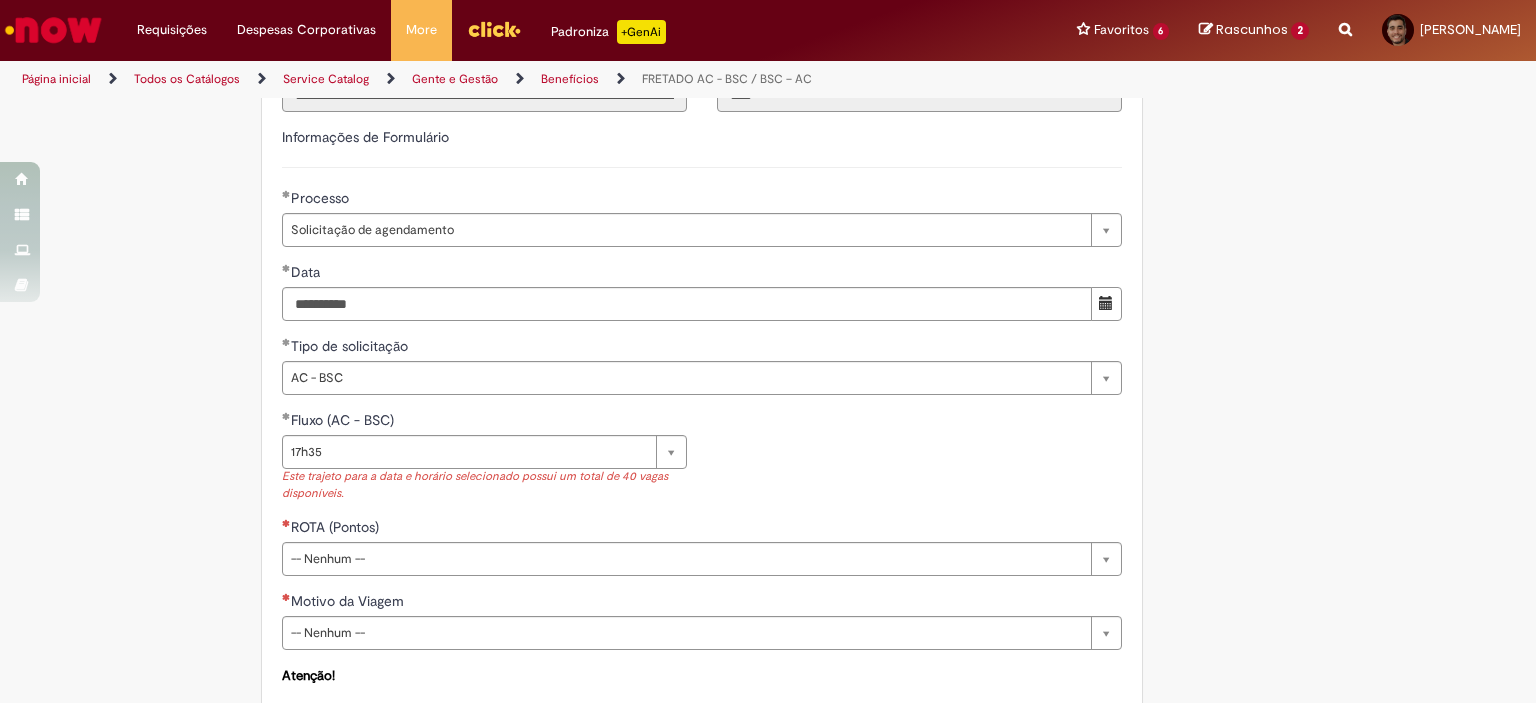 click on "Tire dúvidas com LupiAssist    +GenAI
Oi! Eu sou LupiAssist, uma Inteligência Artificial Generativa em constante aprendizado   Meu conteúdo é monitorado para trazer uma melhor experiência
Dúvidas comuns:
Só mais um instante, estou consultando nossas bases de conhecimento  e escrevendo a melhor resposta pra você!
Title
Lorem ipsum dolor sit amet    Fazer uma nova pergunta
Gerei esta resposta utilizando IA Generativa em conjunto com os nossos padrões. Em caso de divergência, os documentos oficiais prevalecerão.
Saiba mais em:
Ou ligue para:
E aí, te ajudei?
Sim, obrigado!" at bounding box center [768, 194] 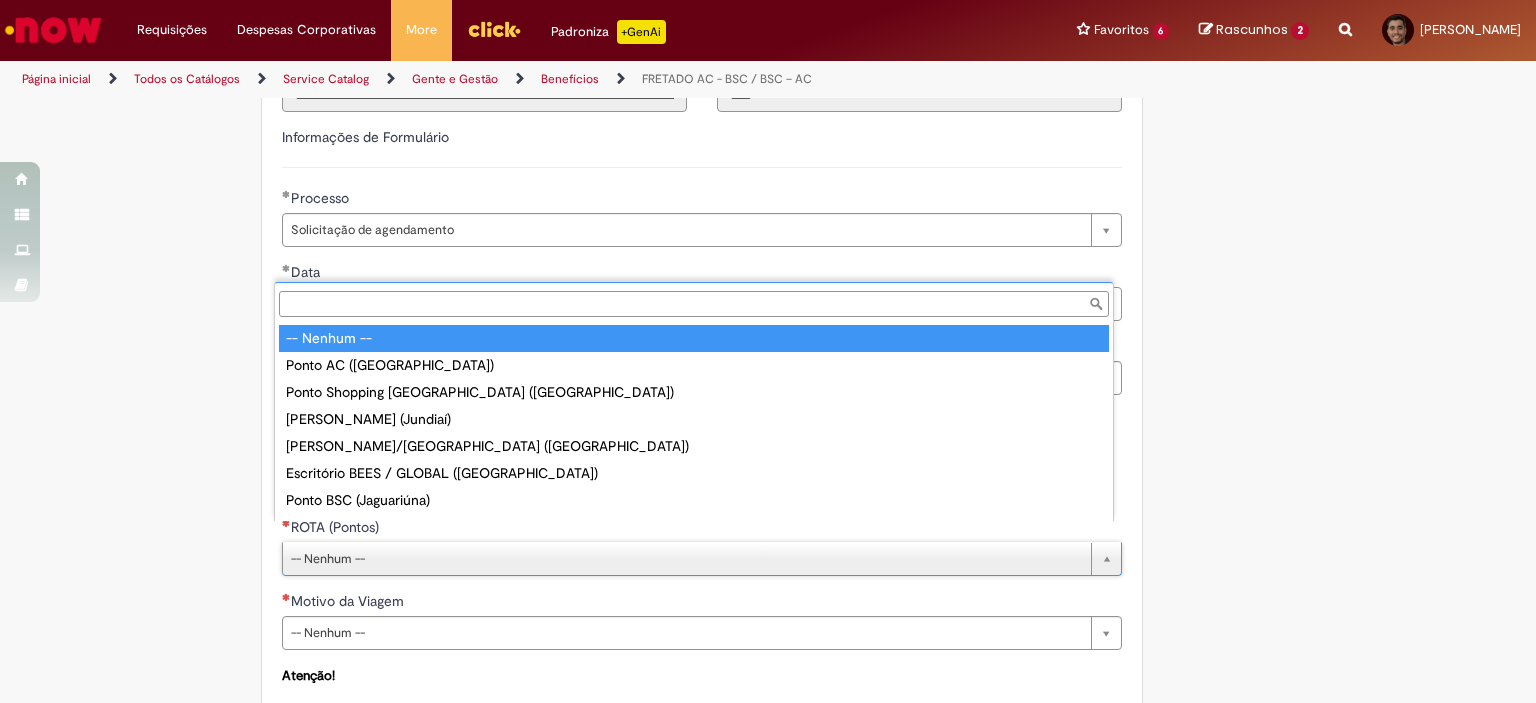 scroll, scrollTop: 16, scrollLeft: 0, axis: vertical 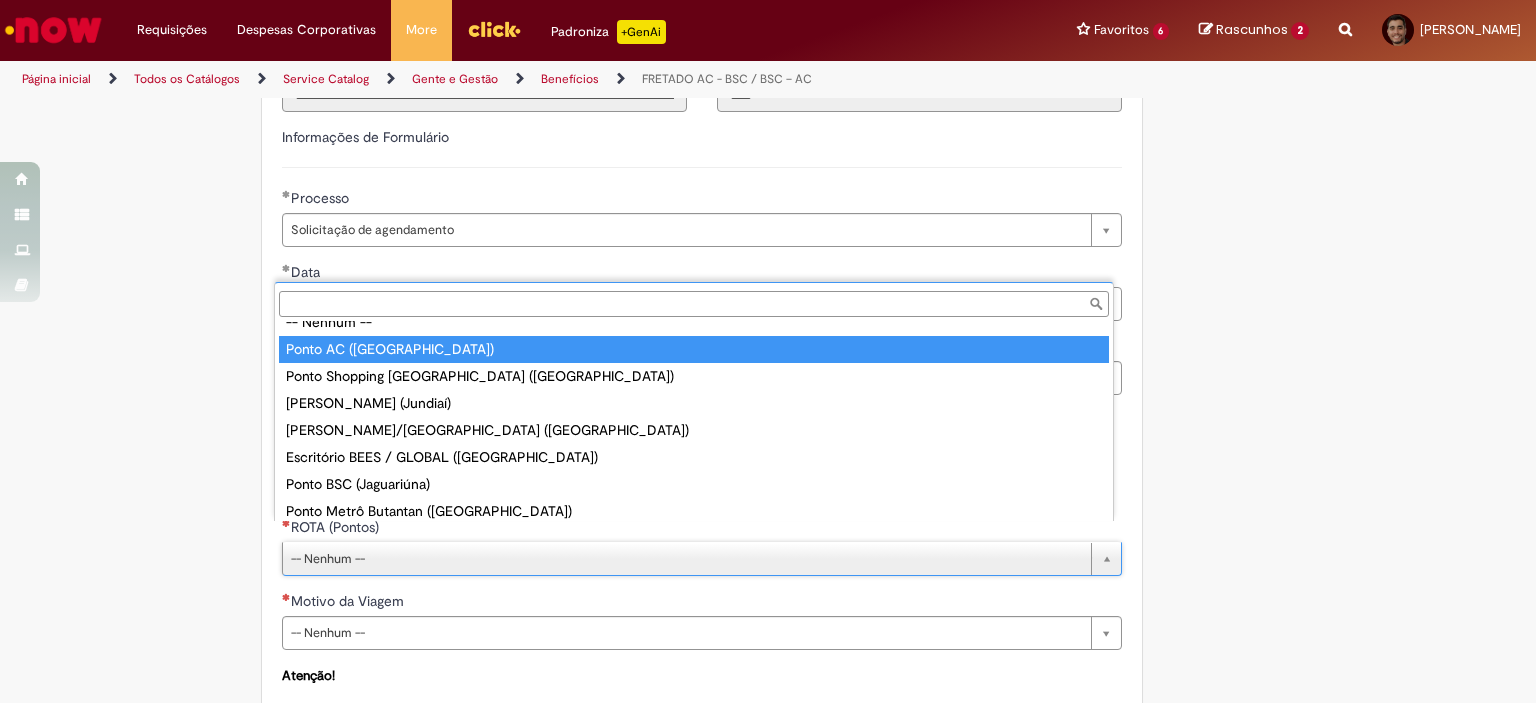type on "**********" 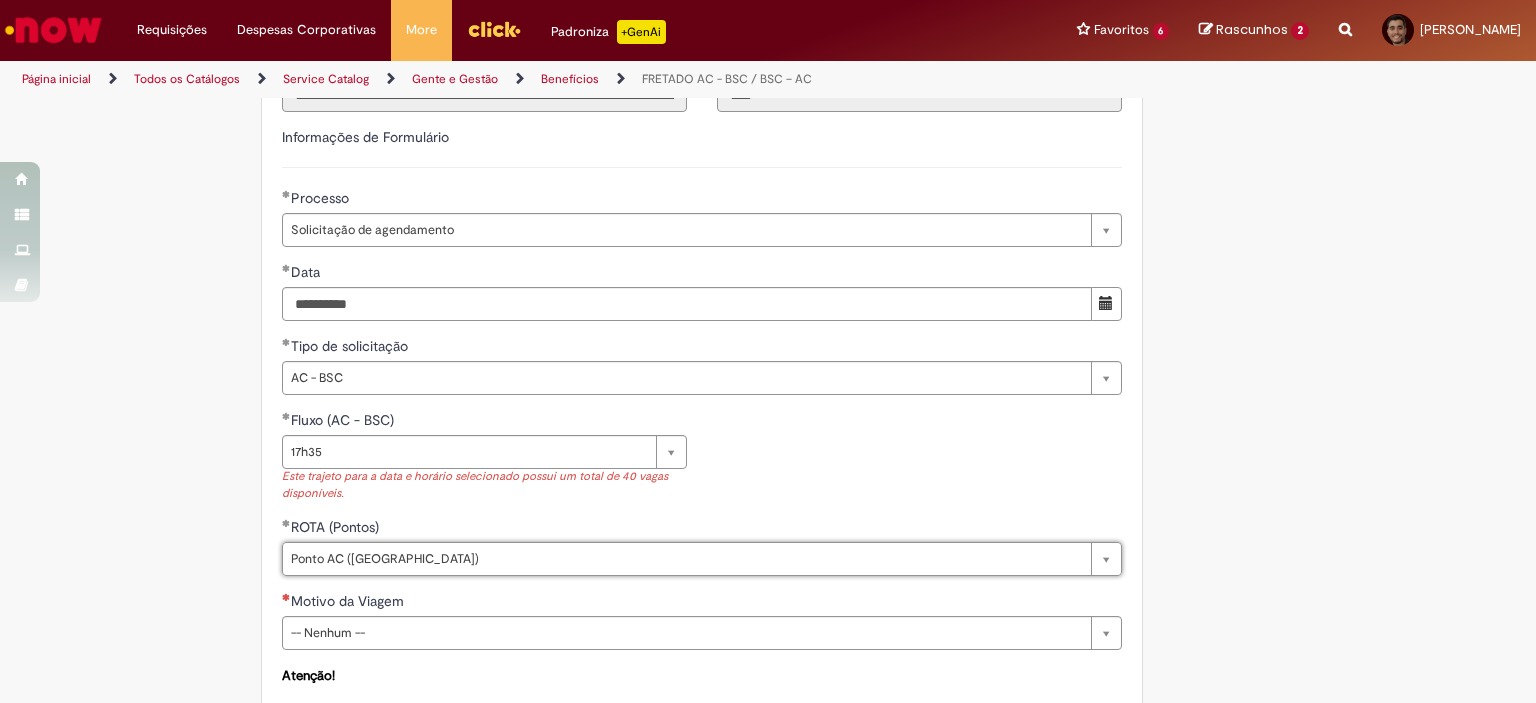 click on "**********" at bounding box center (670, 194) 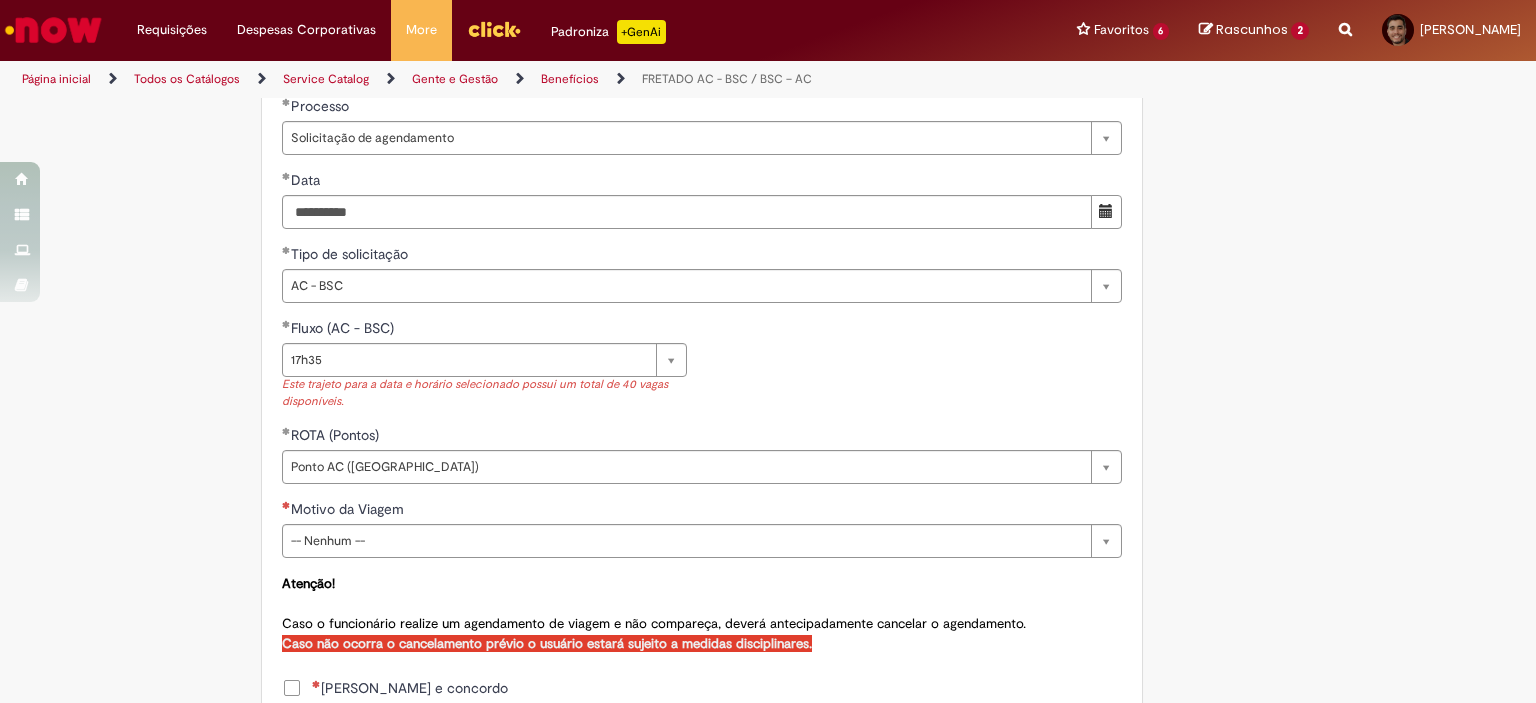 scroll, scrollTop: 822, scrollLeft: 0, axis: vertical 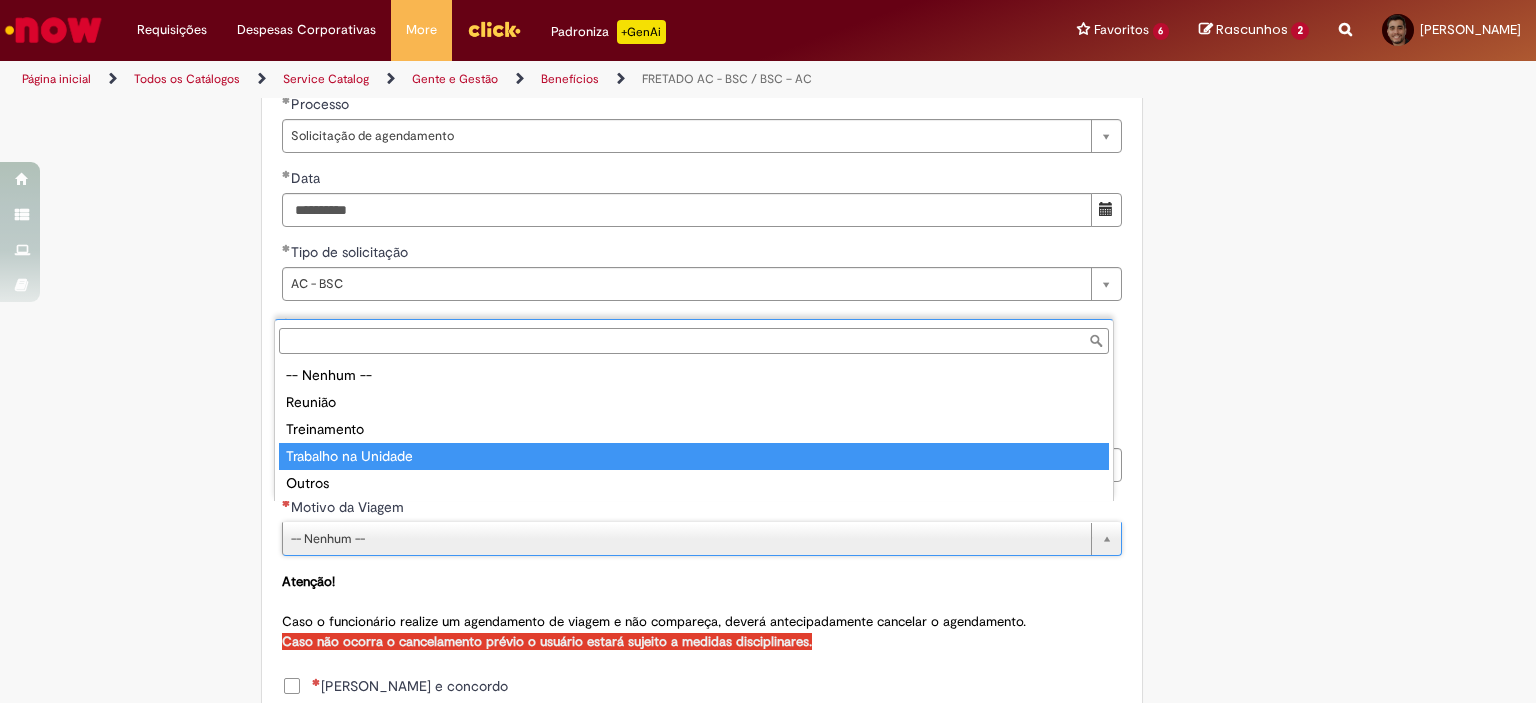 type on "**********" 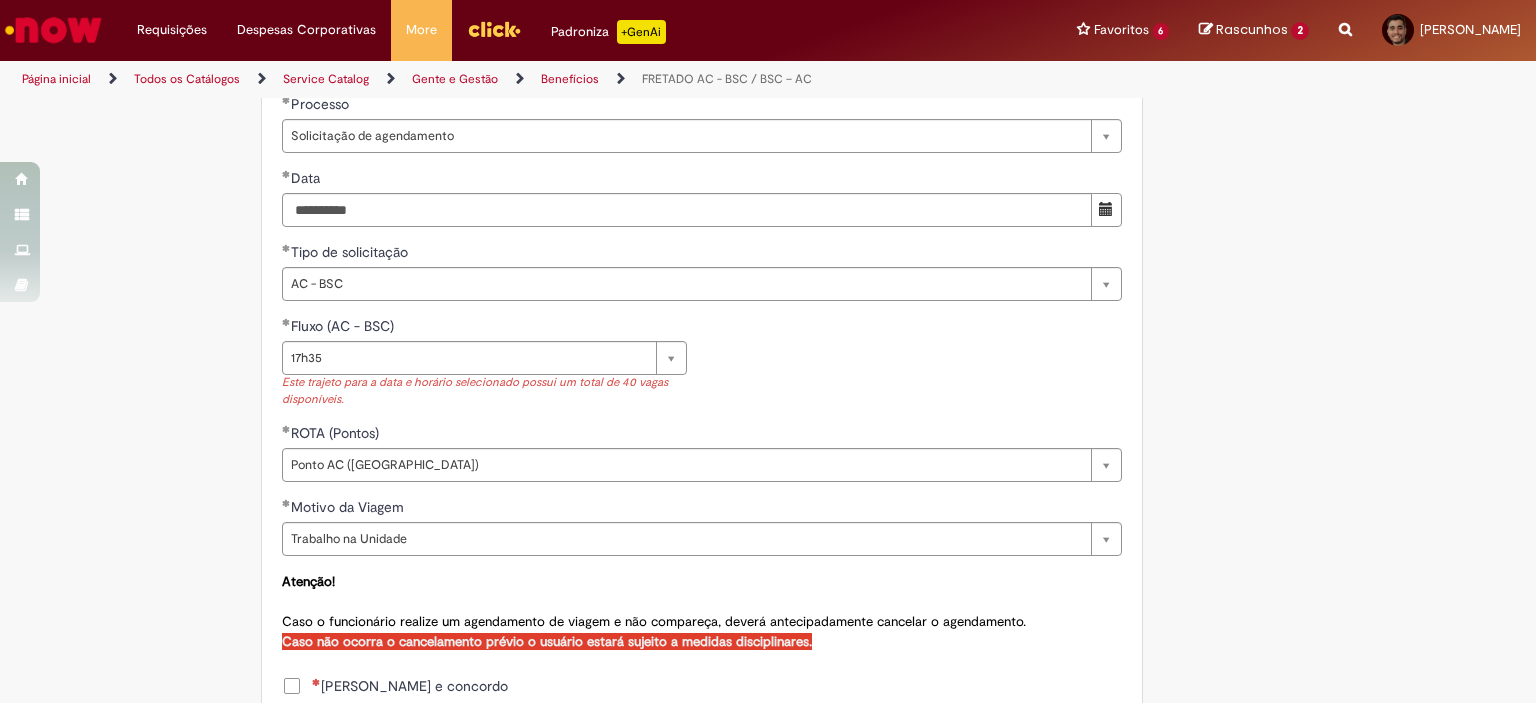 click on "Tire dúvidas com LupiAssist    +GenAI
Oi! Eu sou LupiAssist, uma Inteligência Artificial Generativa em constante aprendizado   Meu conteúdo é monitorado para trazer uma melhor experiência
Dúvidas comuns:
Só mais um instante, estou consultando nossas bases de conhecimento  e escrevendo a melhor resposta pra você!
Title
Lorem ipsum dolor sit amet    Fazer uma nova pergunta
Gerei esta resposta utilizando IA Generativa em conjunto com os nossos padrões. Em caso de divergência, os documentos oficiais prevalecerão.
Saiba mais em:
Ou ligue para:
E aí, te ajudei?
Sim, obrigado!" at bounding box center [768, 100] 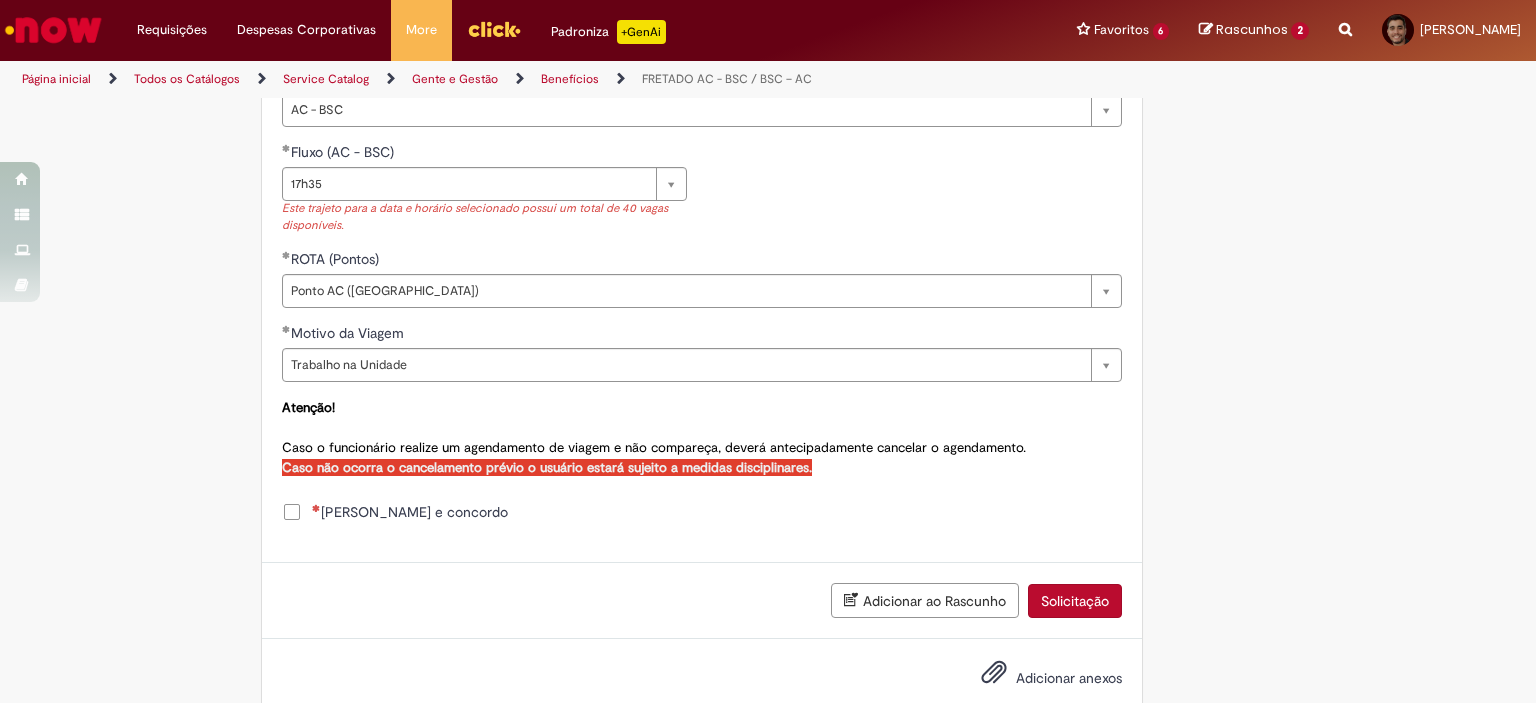 scroll, scrollTop: 998, scrollLeft: 0, axis: vertical 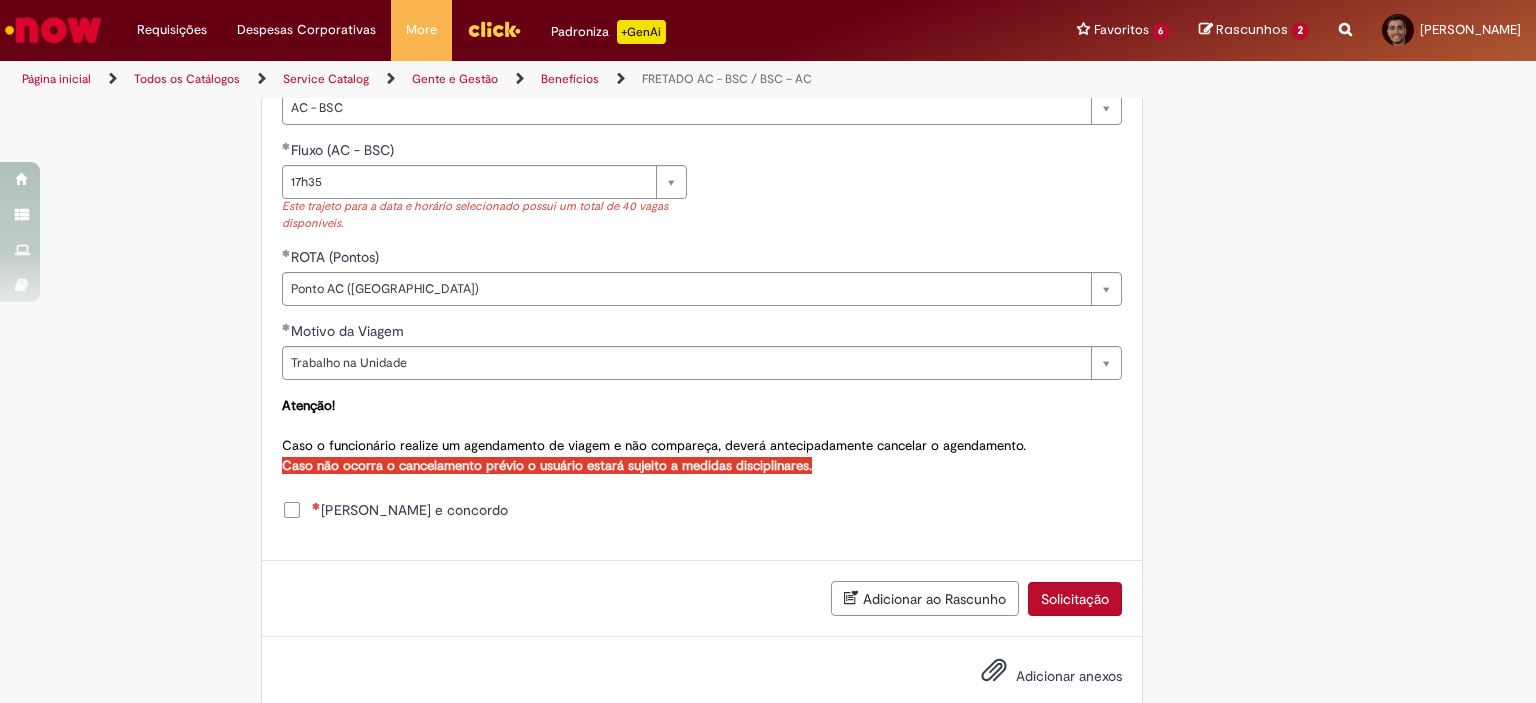 click on "[PERSON_NAME] e concordo" at bounding box center (410, 510) 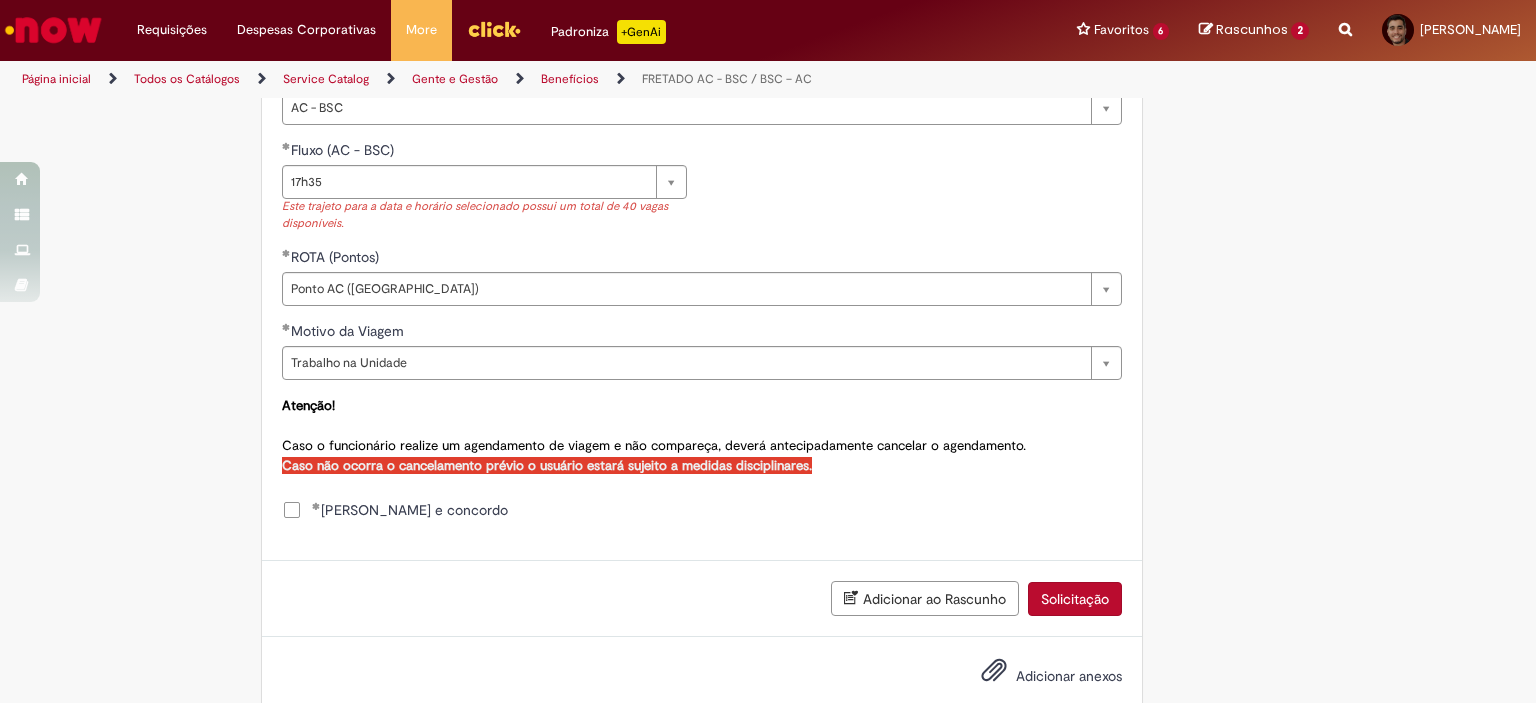 click on "**********" at bounding box center (670, -76) 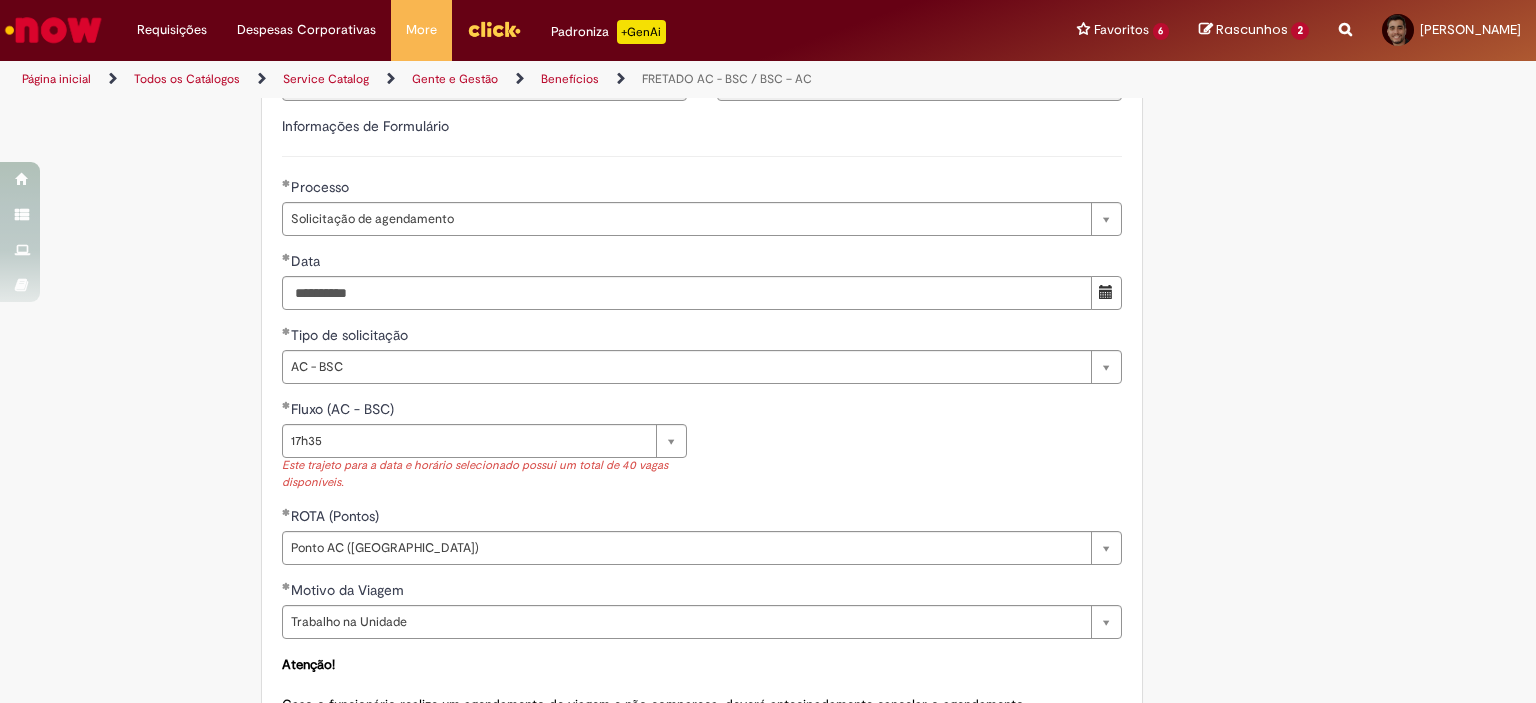 scroll, scrollTop: 882, scrollLeft: 0, axis: vertical 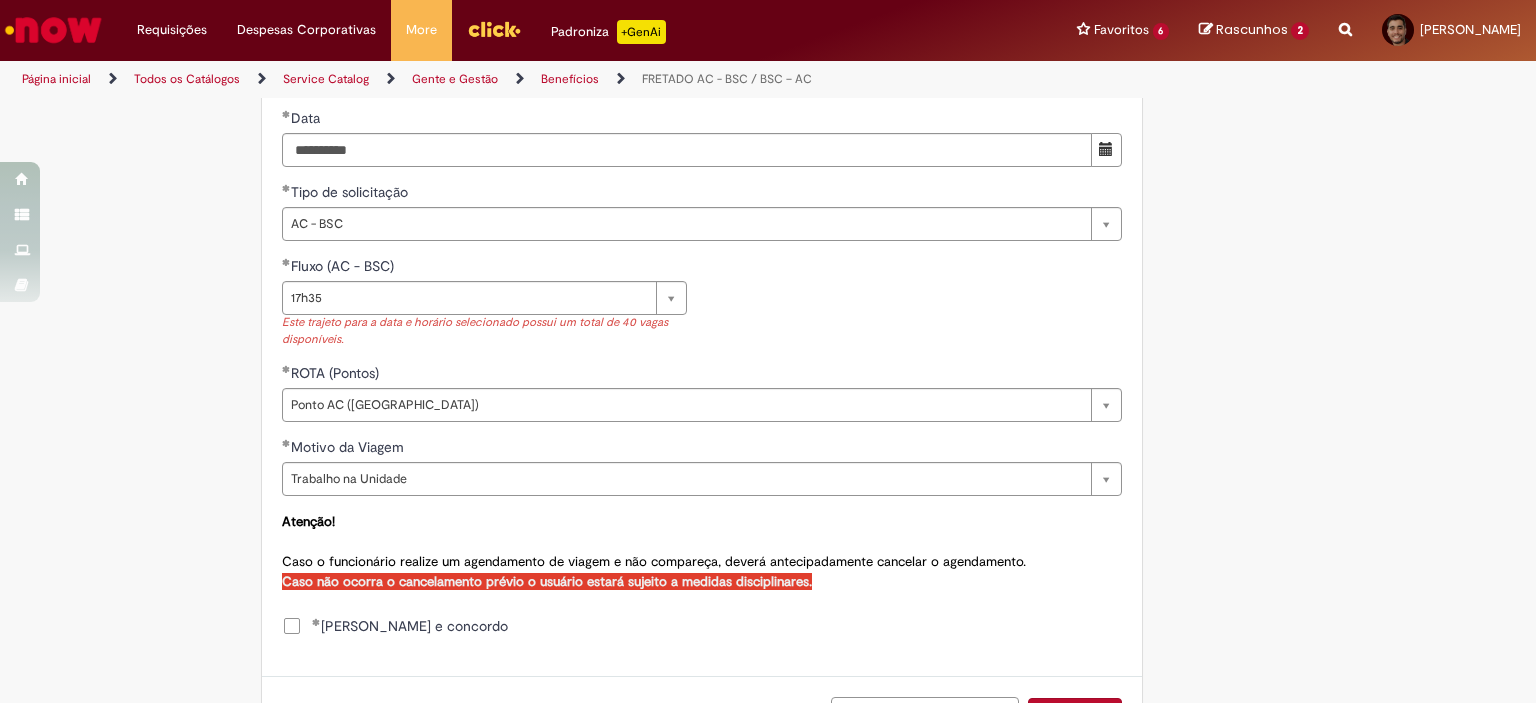 click on "**********" at bounding box center [670, 40] 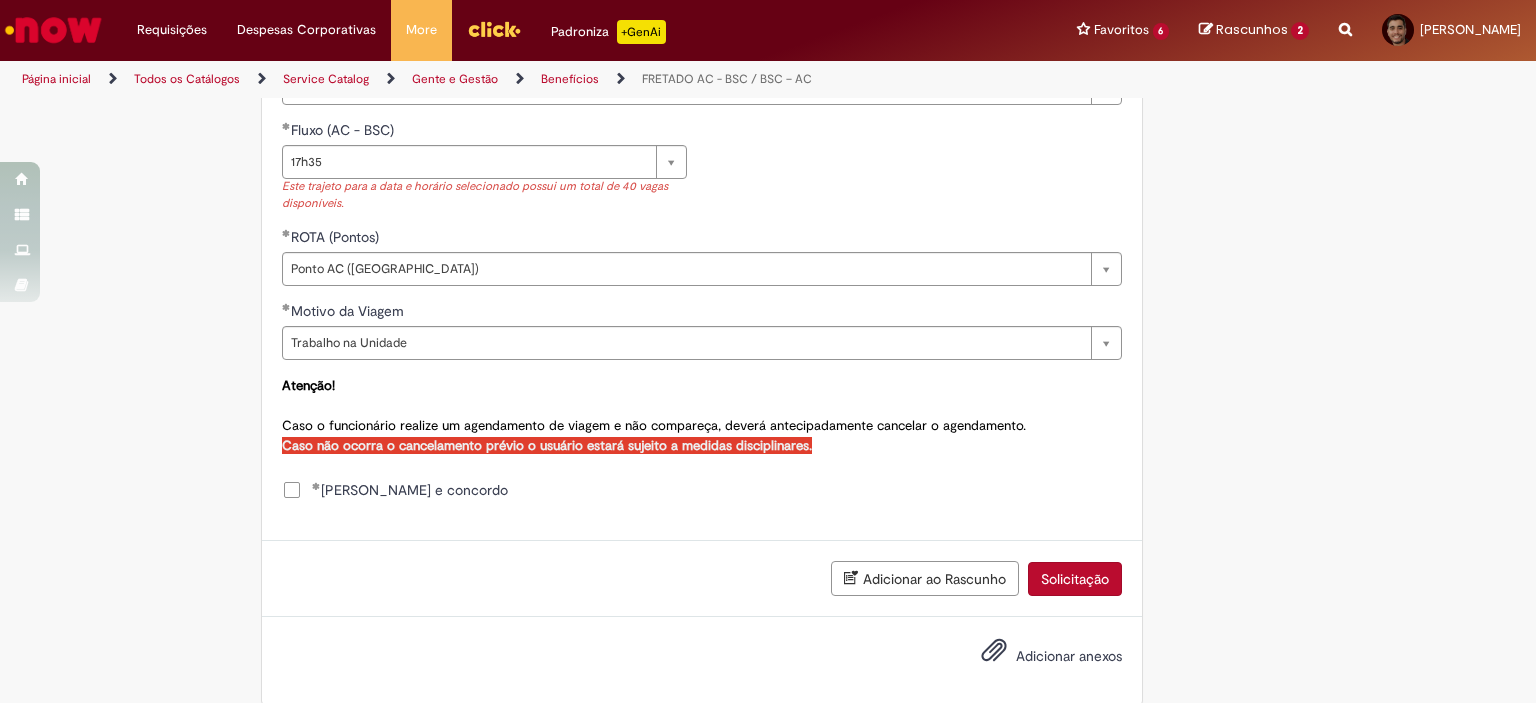 scroll, scrollTop: 1017, scrollLeft: 0, axis: vertical 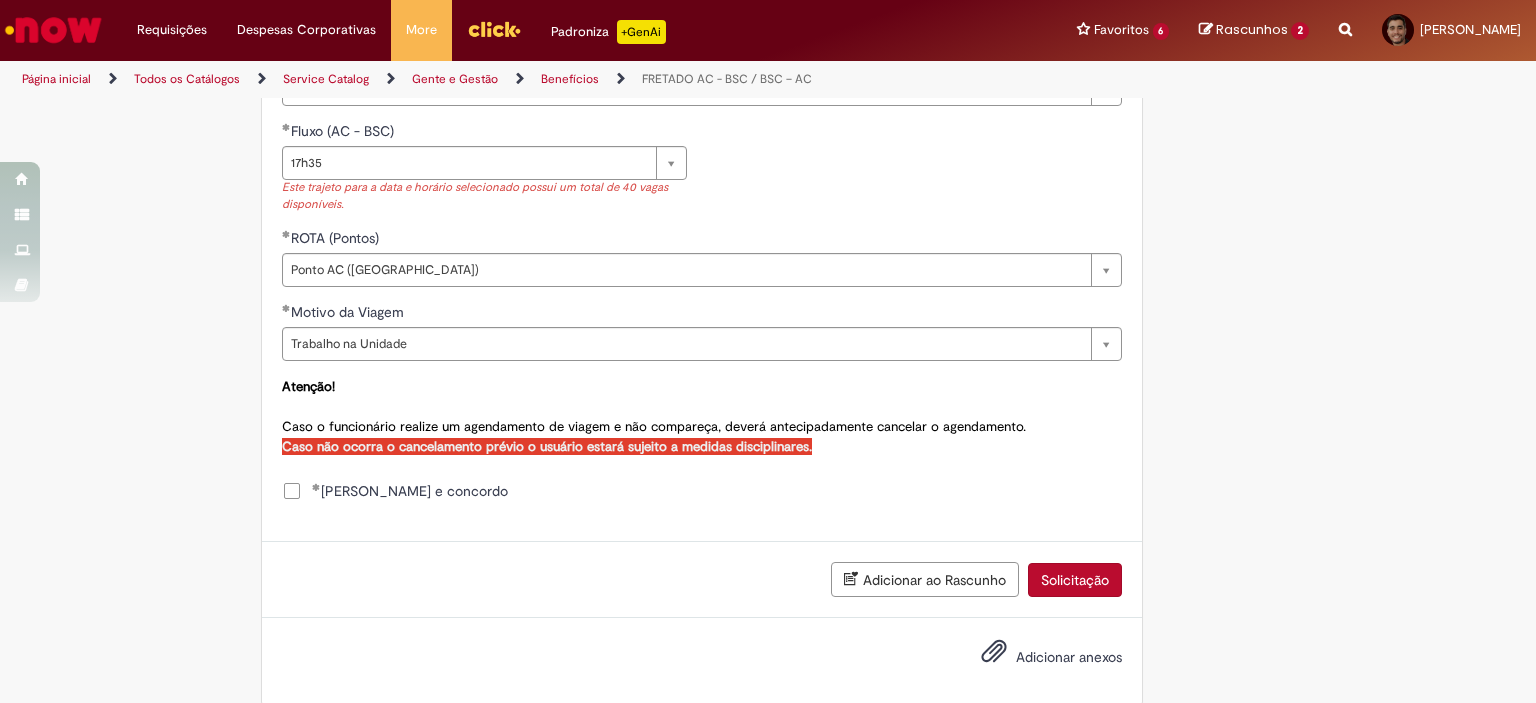 click on "Solicitação" at bounding box center (1075, 580) 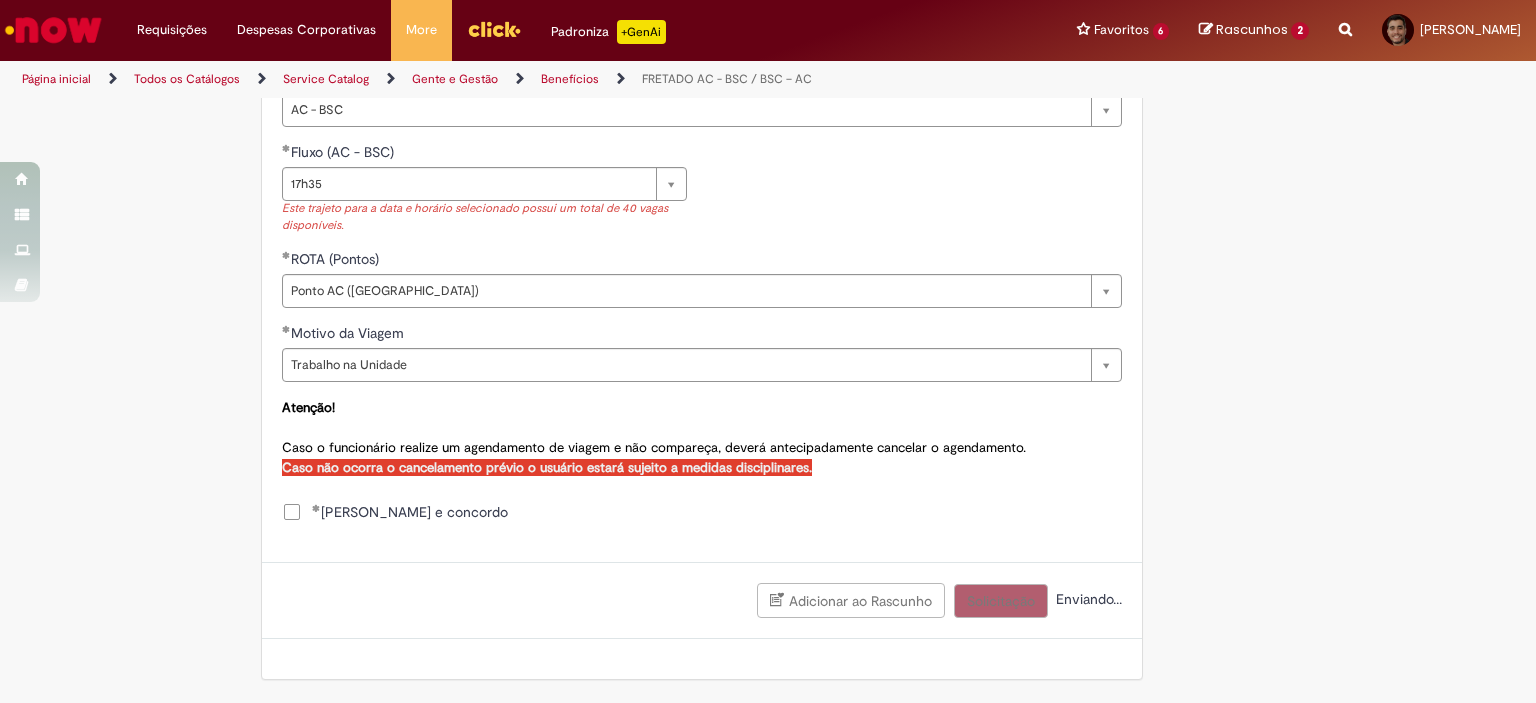scroll, scrollTop: 972, scrollLeft: 0, axis: vertical 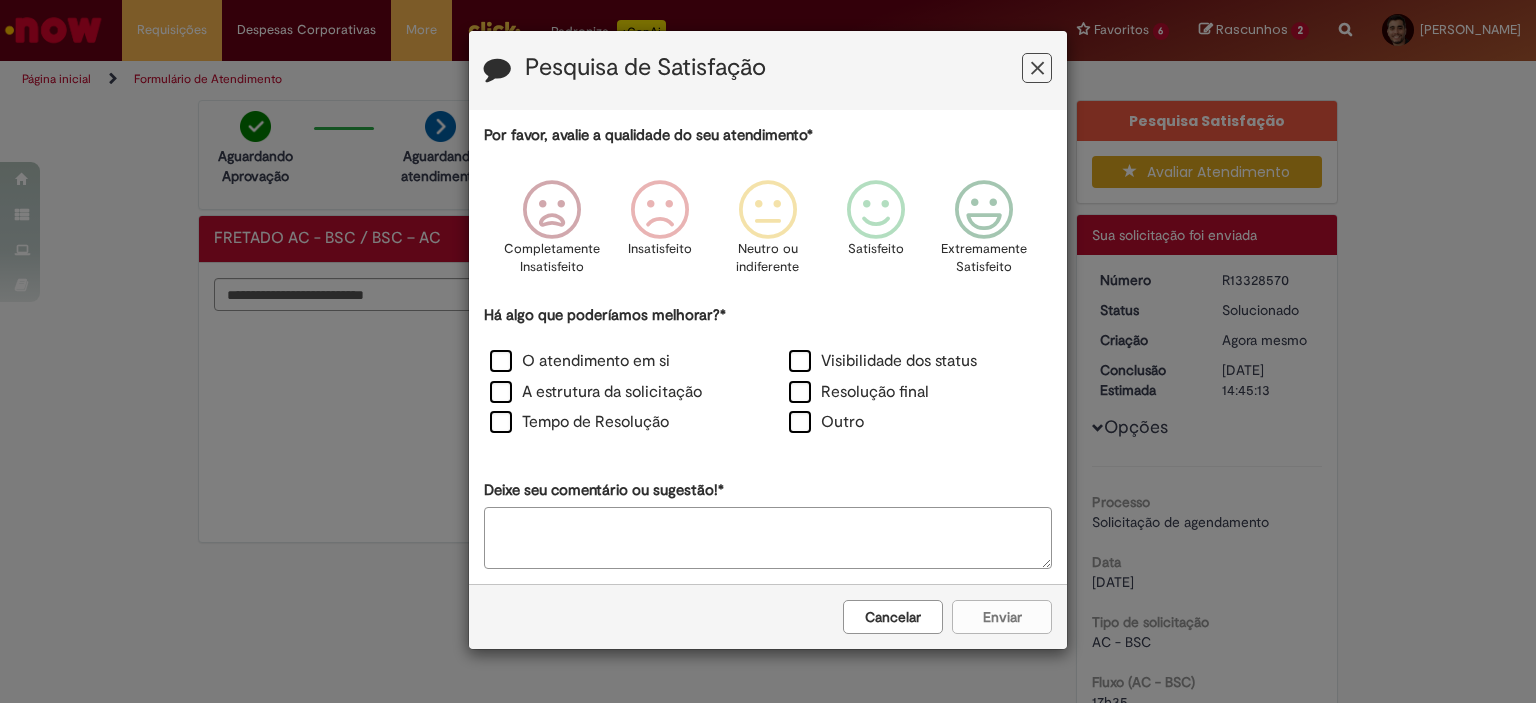 click on "Cancelar" at bounding box center (893, 617) 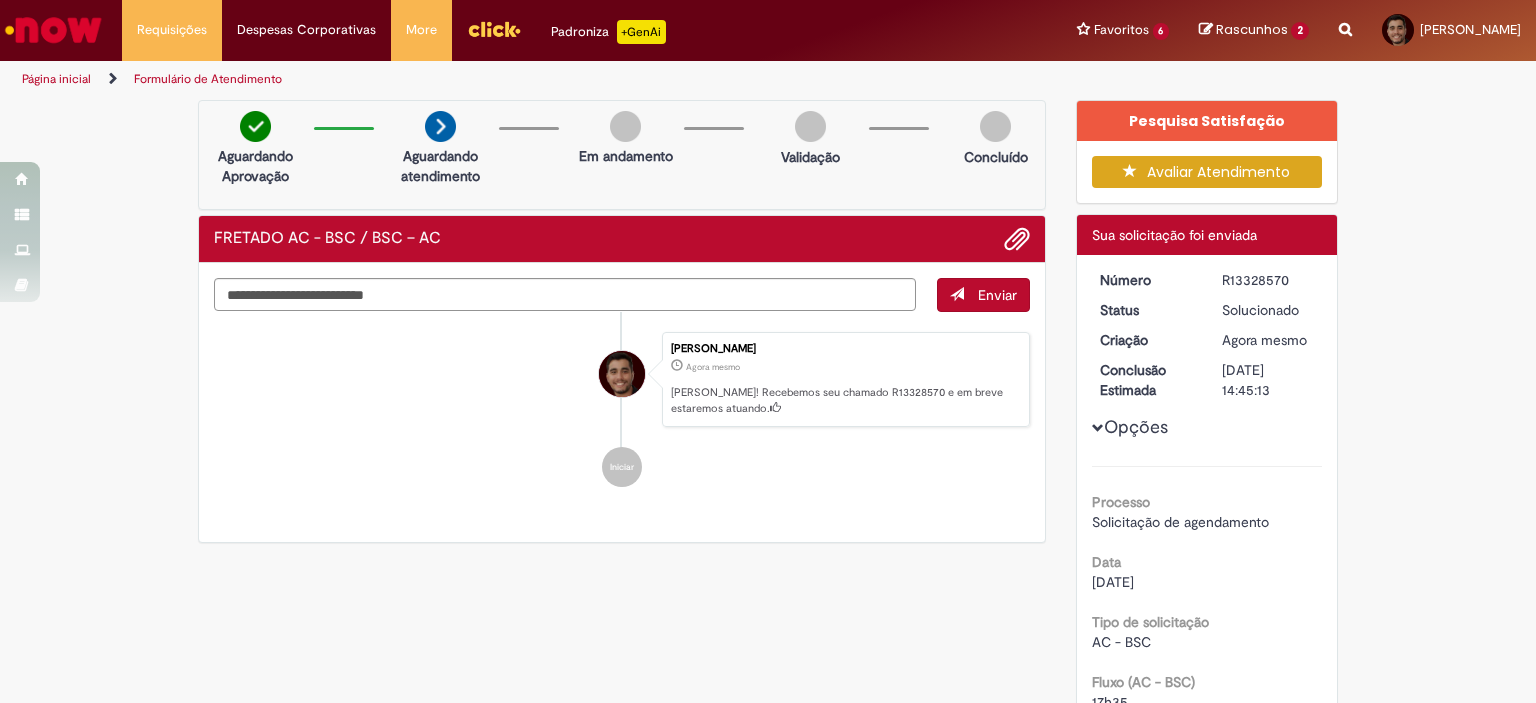 click on "Iniciar" at bounding box center [622, 467] 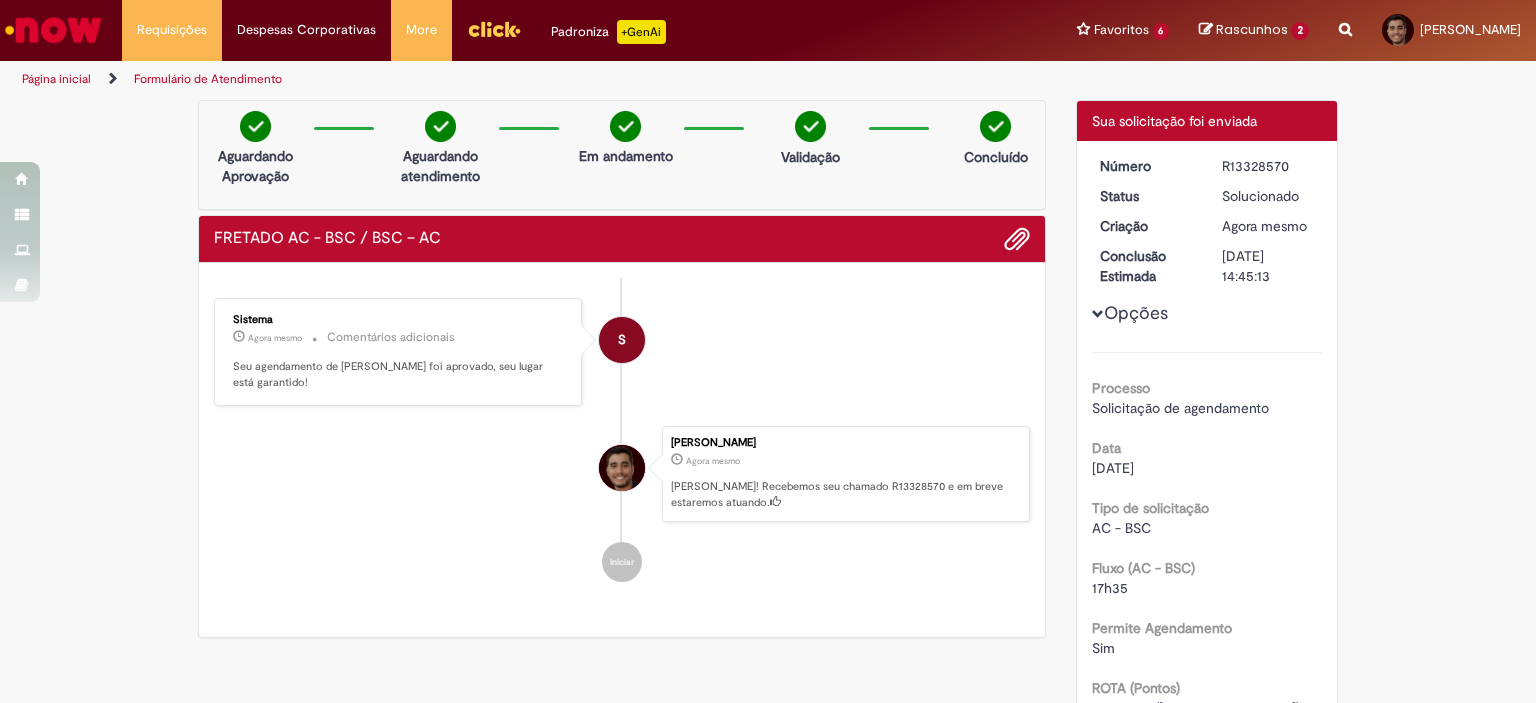 click on "[PERSON_NAME]
Agora mesmo Agora mesmo
[PERSON_NAME]! Recebemos seu chamado R13328570 e em breve estaremos atuando." at bounding box center [622, 474] 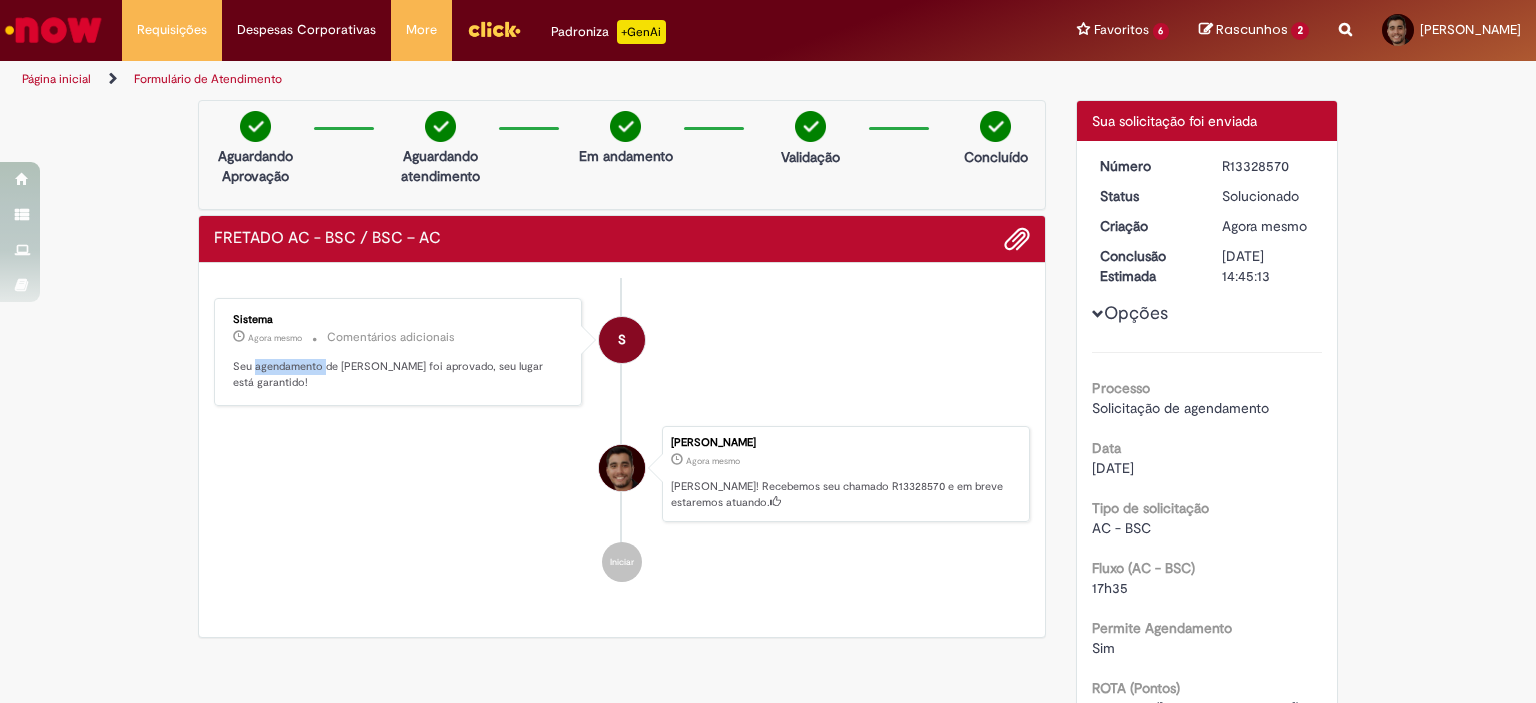 click on "Seu agendamento de [PERSON_NAME] foi aprovado, seu lugar está garantido!" at bounding box center [399, 374] 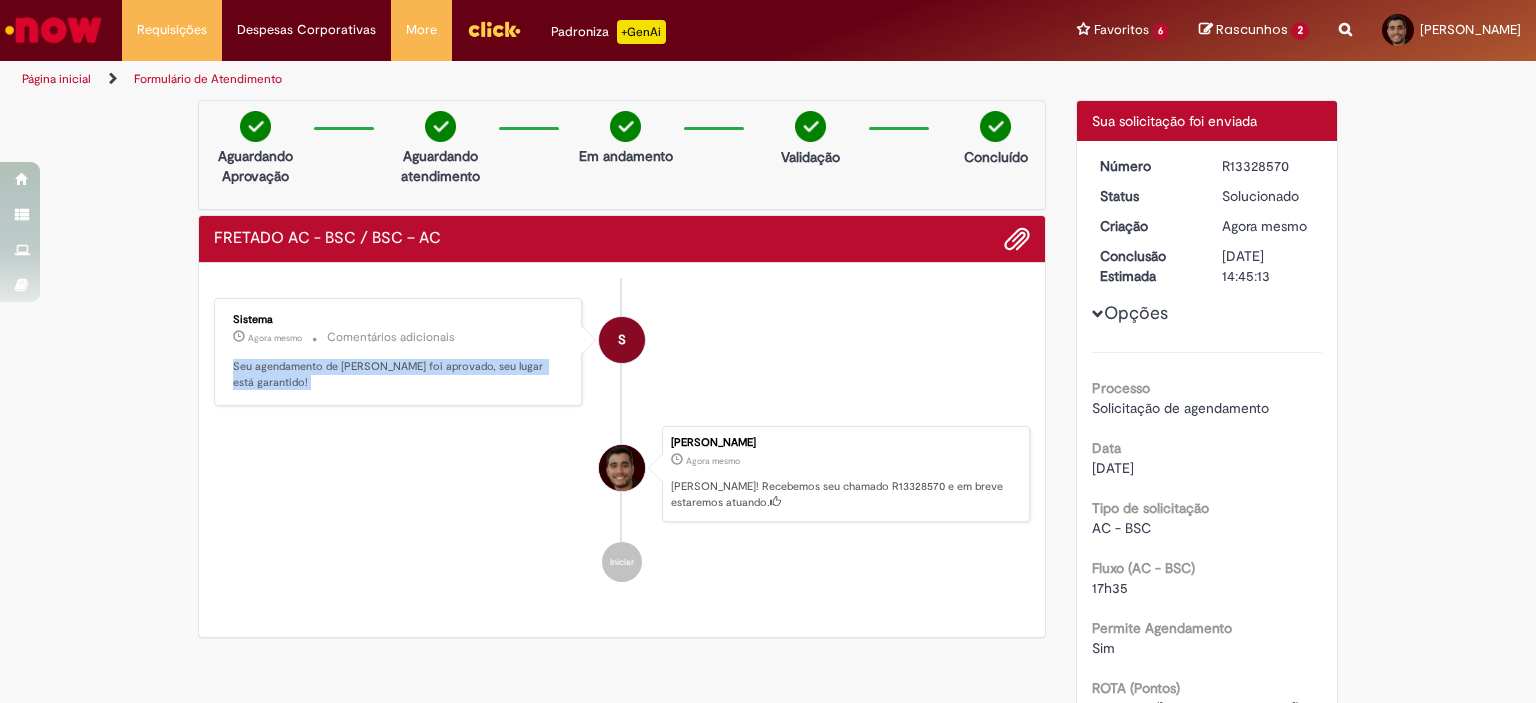 click on "Seu agendamento de [PERSON_NAME] foi aprovado, seu lugar está garantido!" at bounding box center (399, 374) 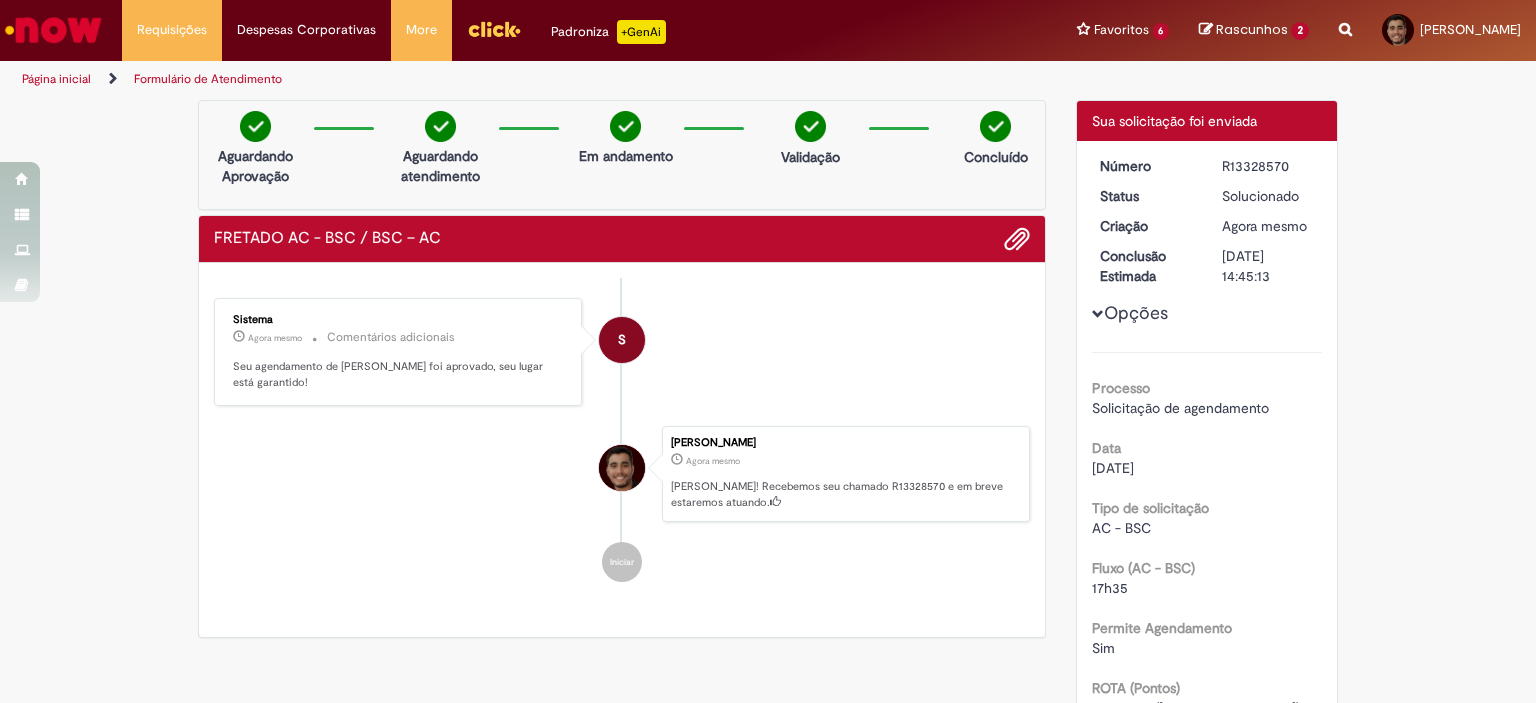 click on "[PERSON_NAME]
Agora mesmo Agora mesmo
[PERSON_NAME]! Recebemos seu chamado R13328570 e em breve estaremos atuando." at bounding box center (622, 474) 